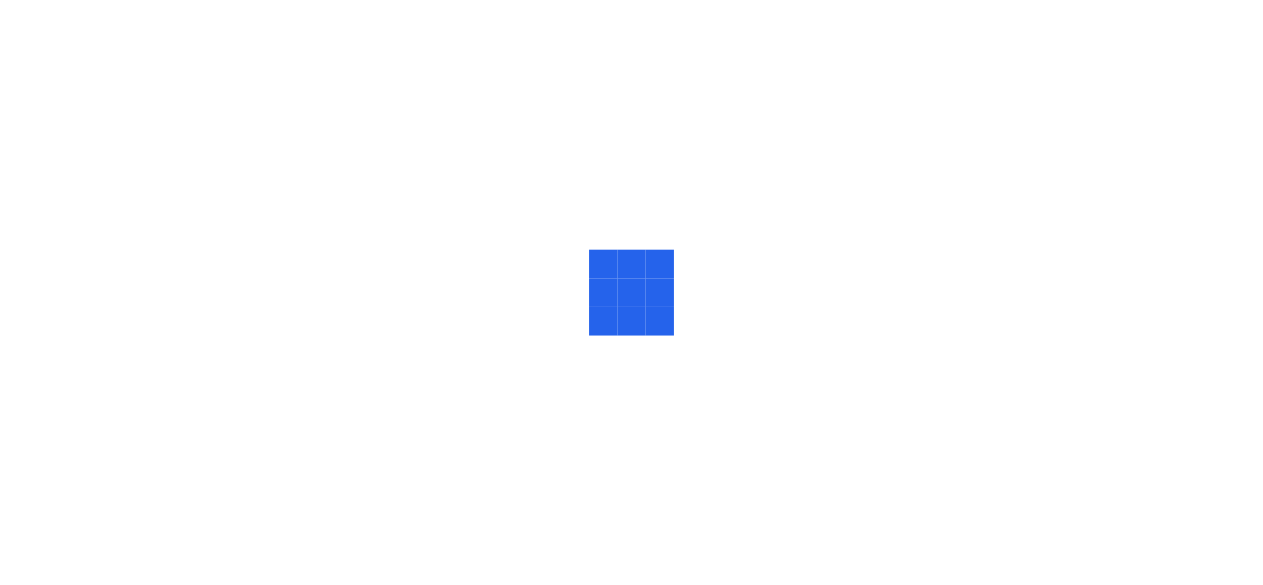 scroll, scrollTop: 0, scrollLeft: 0, axis: both 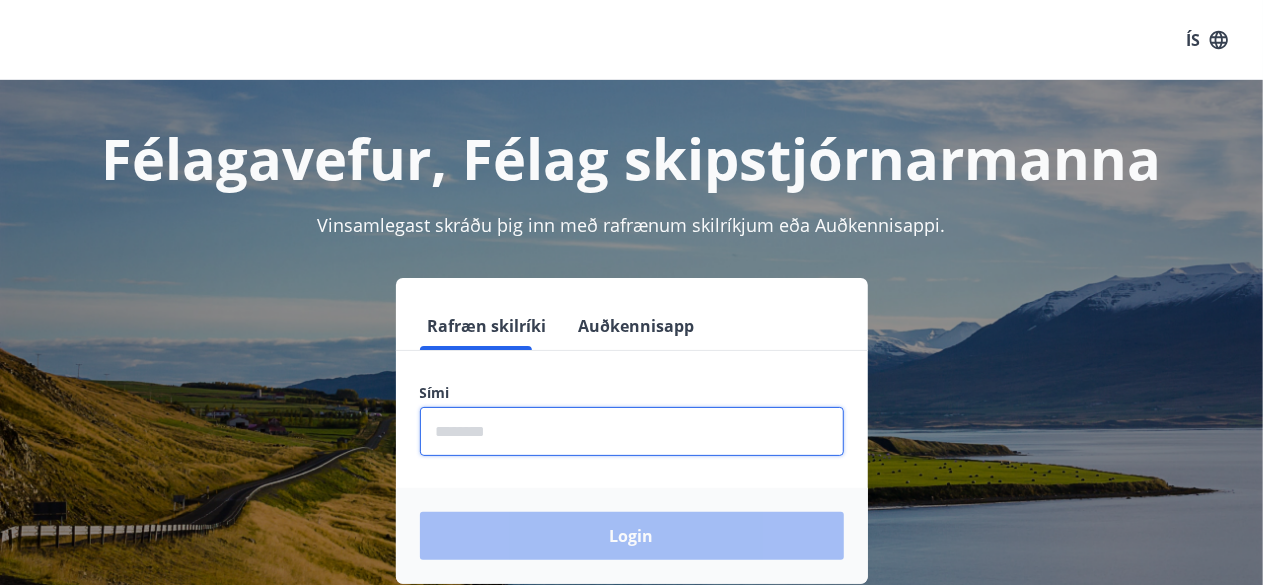 click at bounding box center (632, 431) 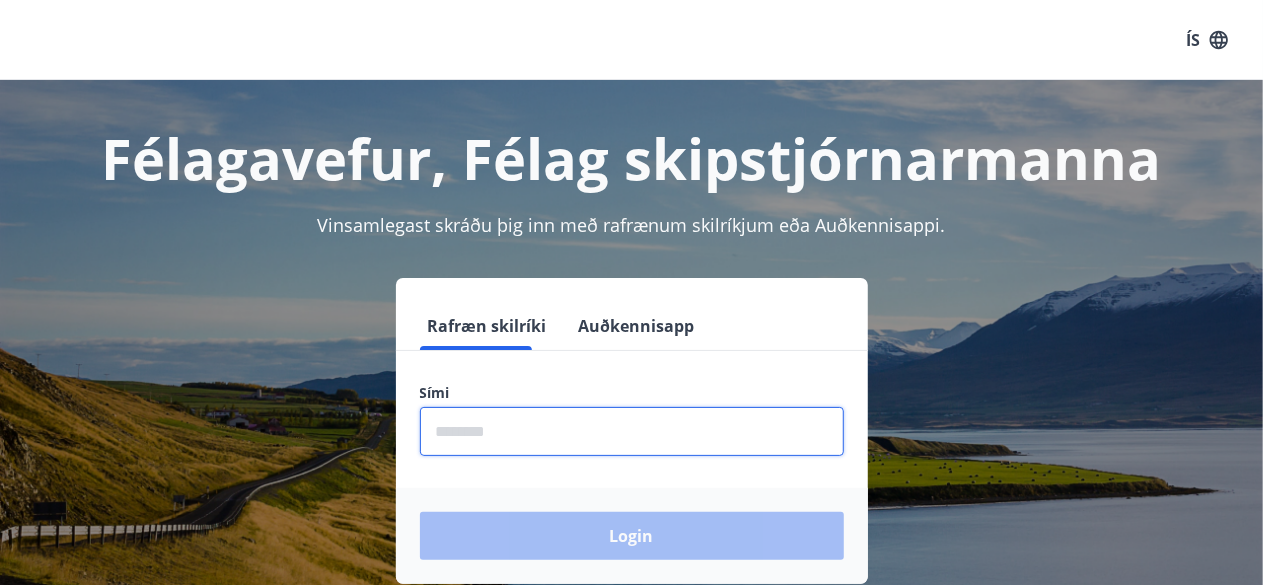 type on "********" 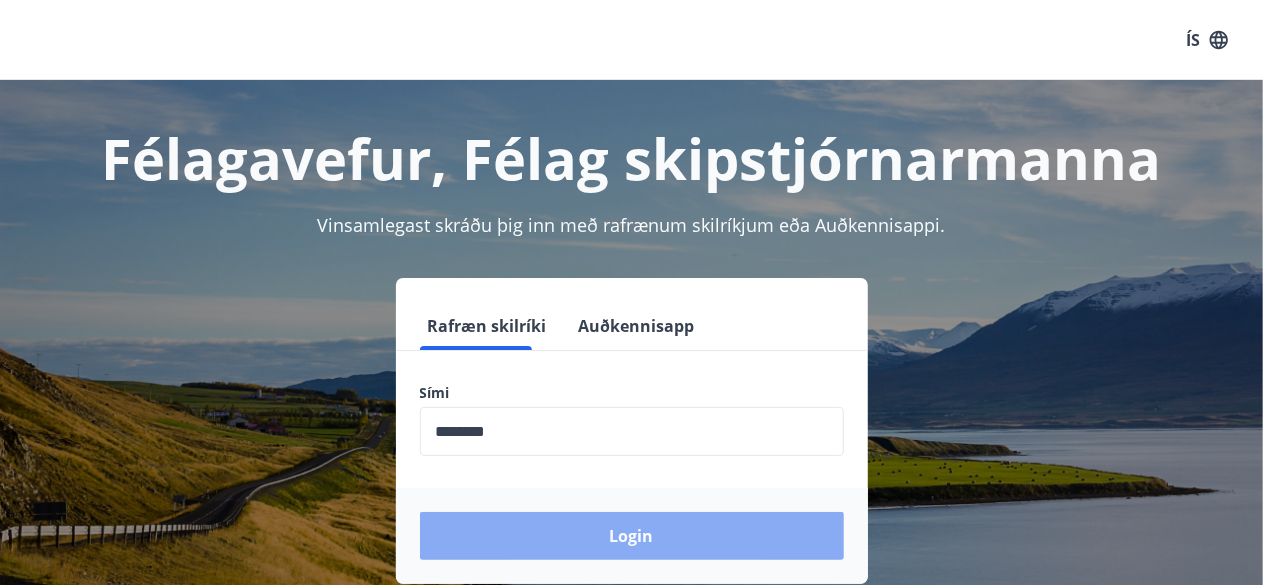 click on "Login" at bounding box center (632, 536) 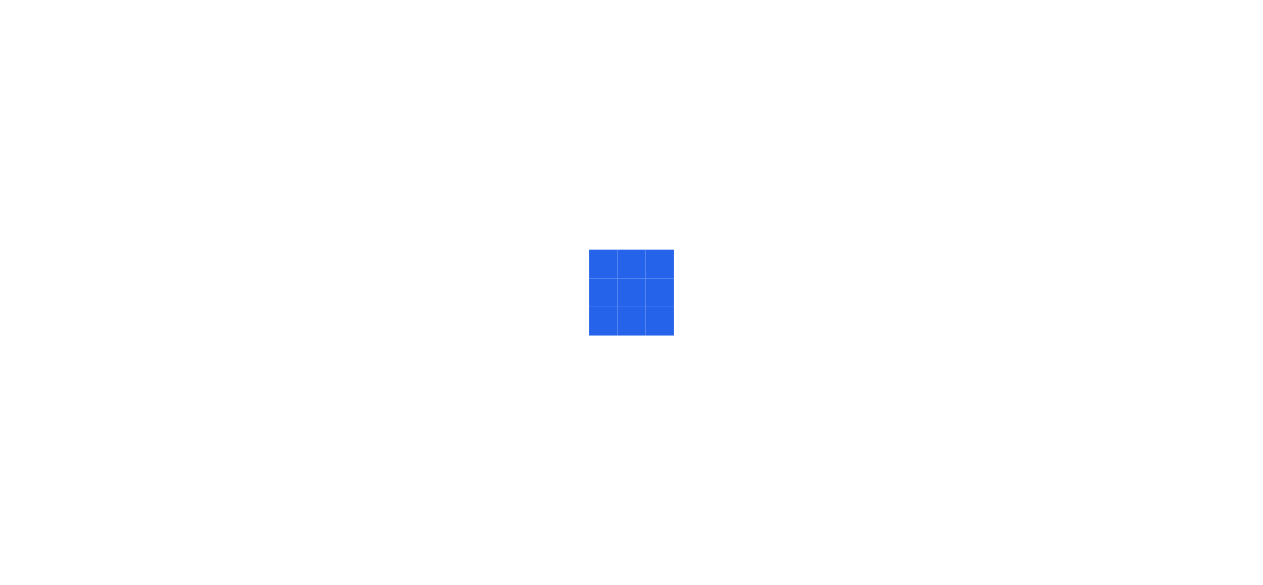 scroll, scrollTop: 0, scrollLeft: 0, axis: both 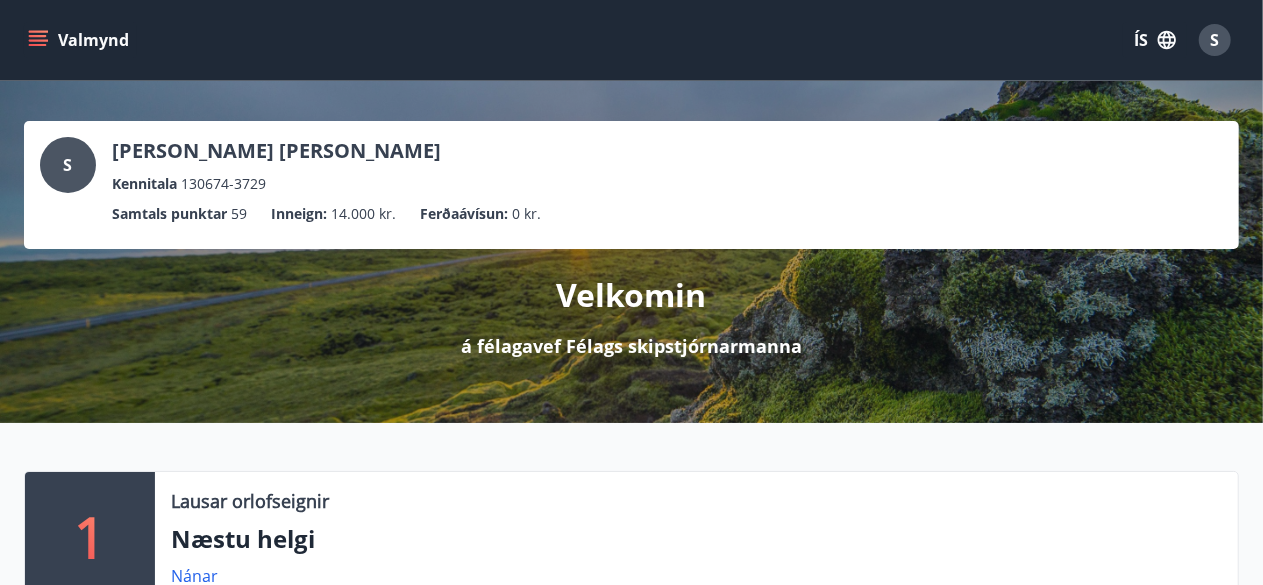 click 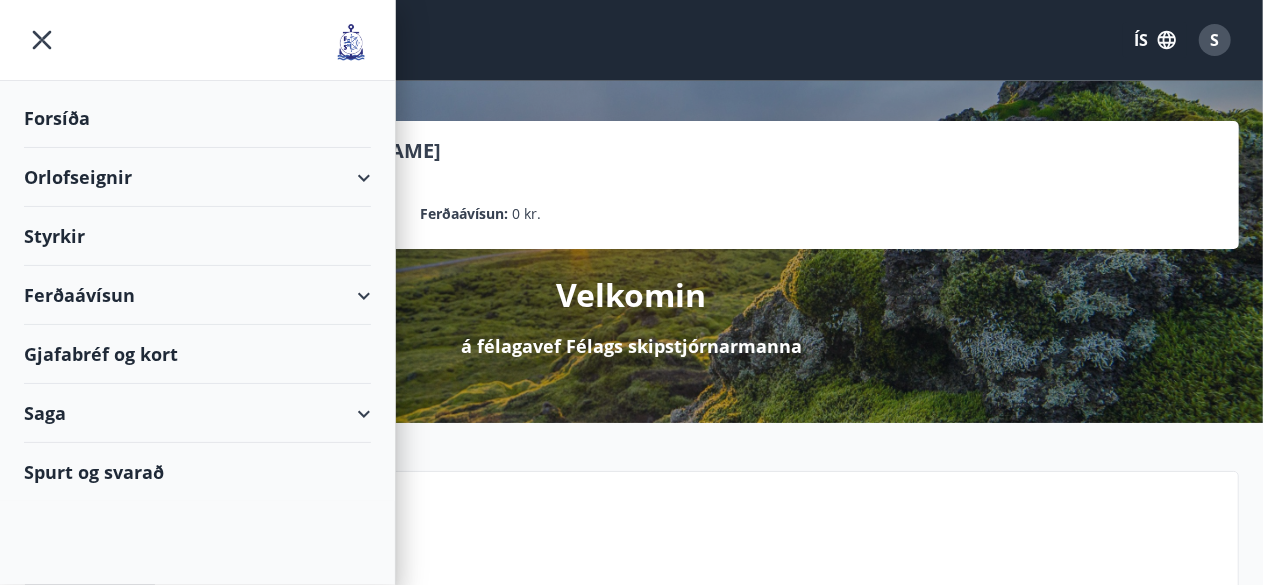 click on "Orlofseignir" at bounding box center [197, 177] 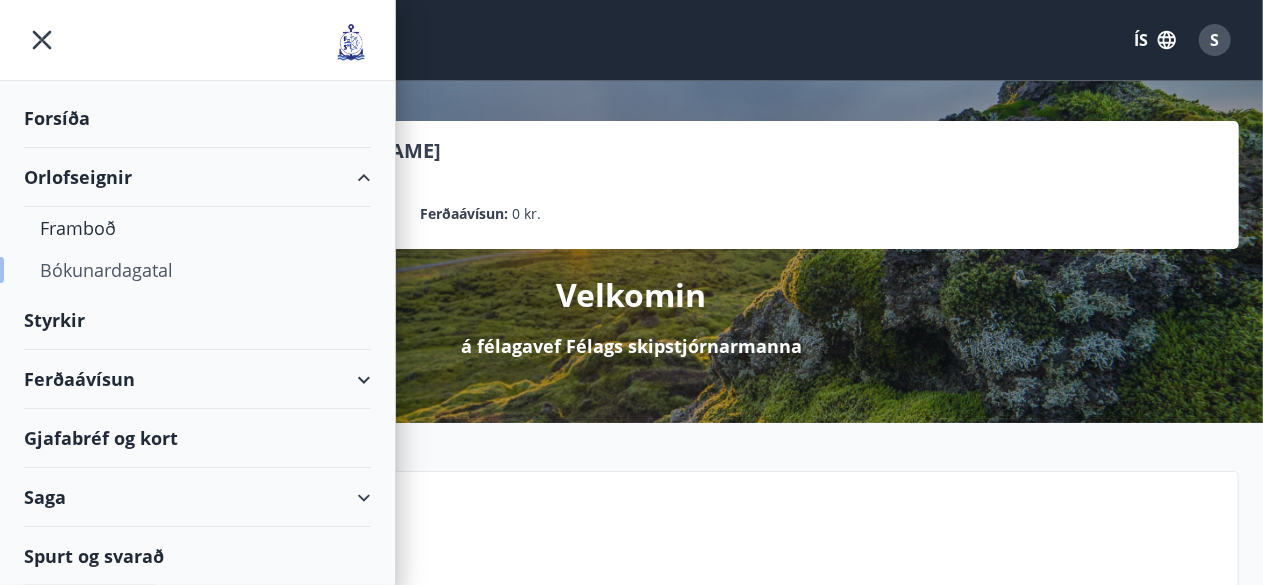 click on "Bókunardagatal" at bounding box center (197, 270) 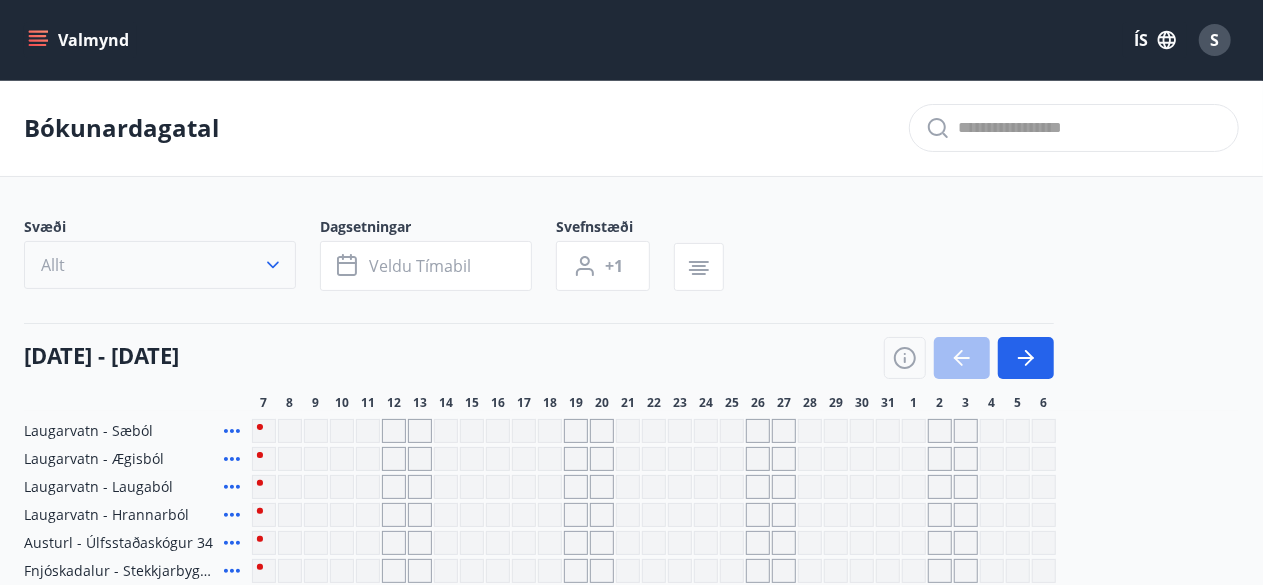 click 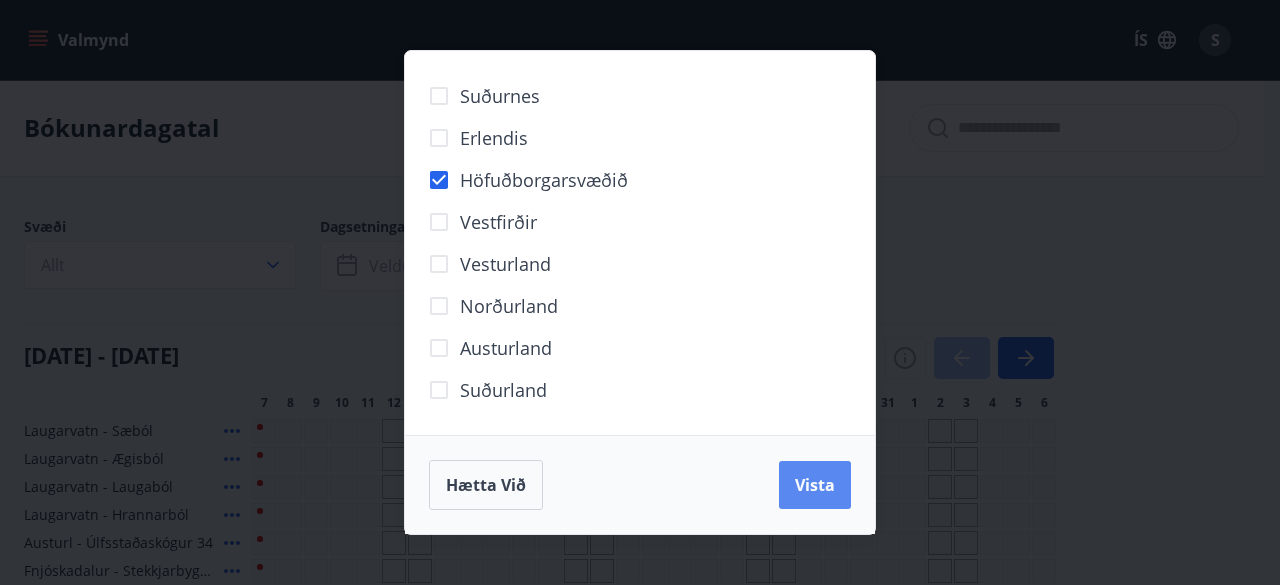 click on "Vista" at bounding box center (815, 485) 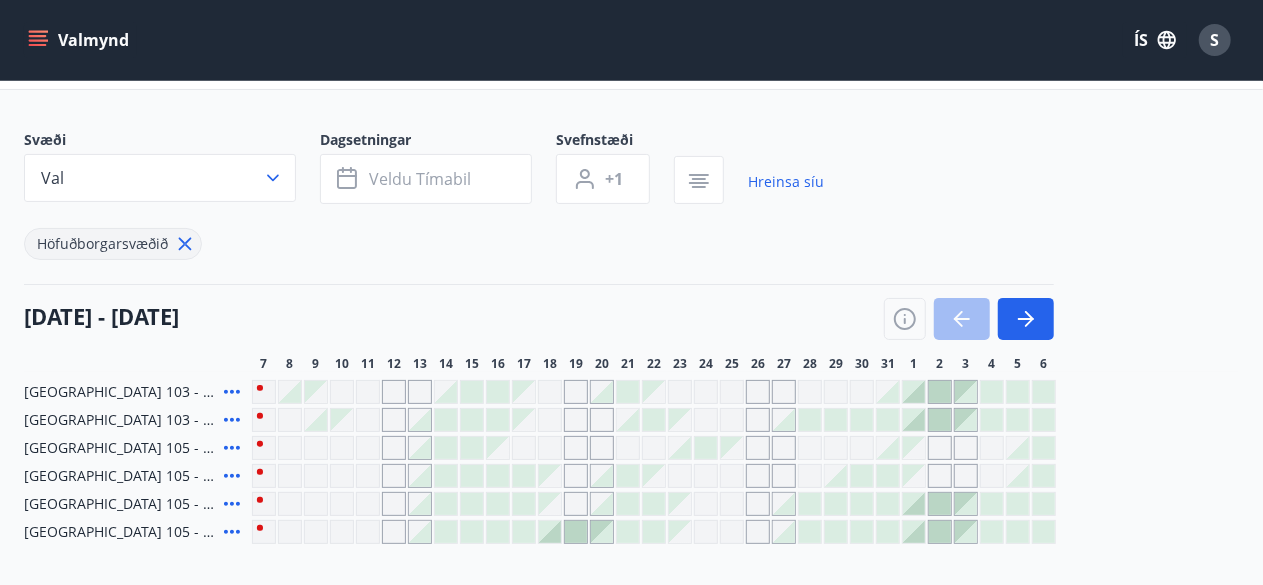 scroll, scrollTop: 89, scrollLeft: 0, axis: vertical 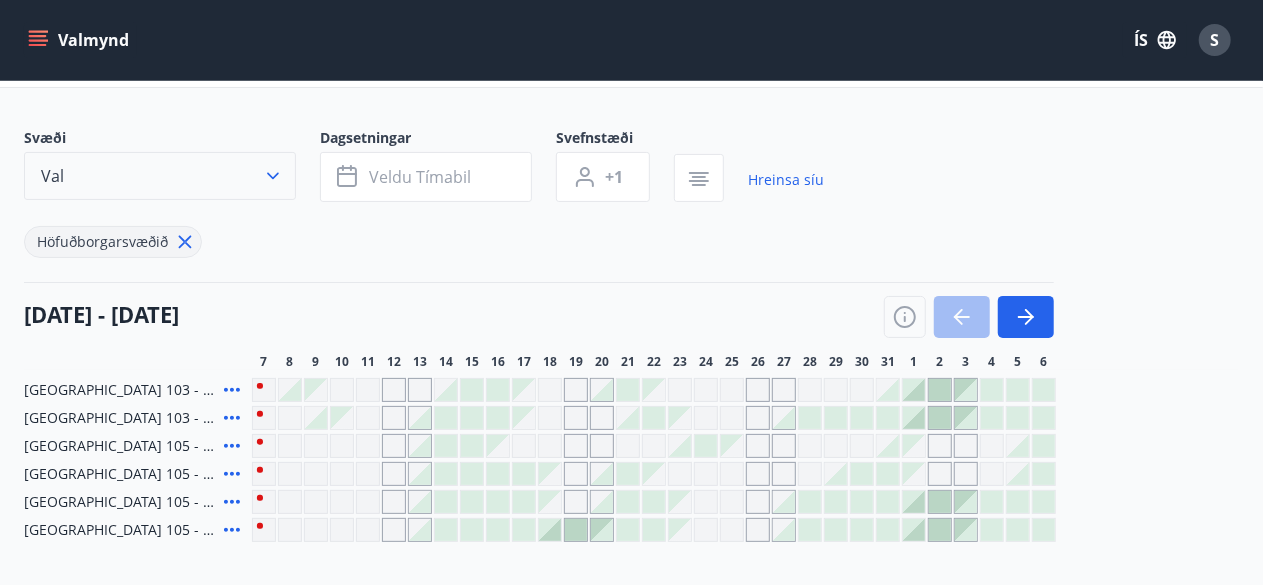 click 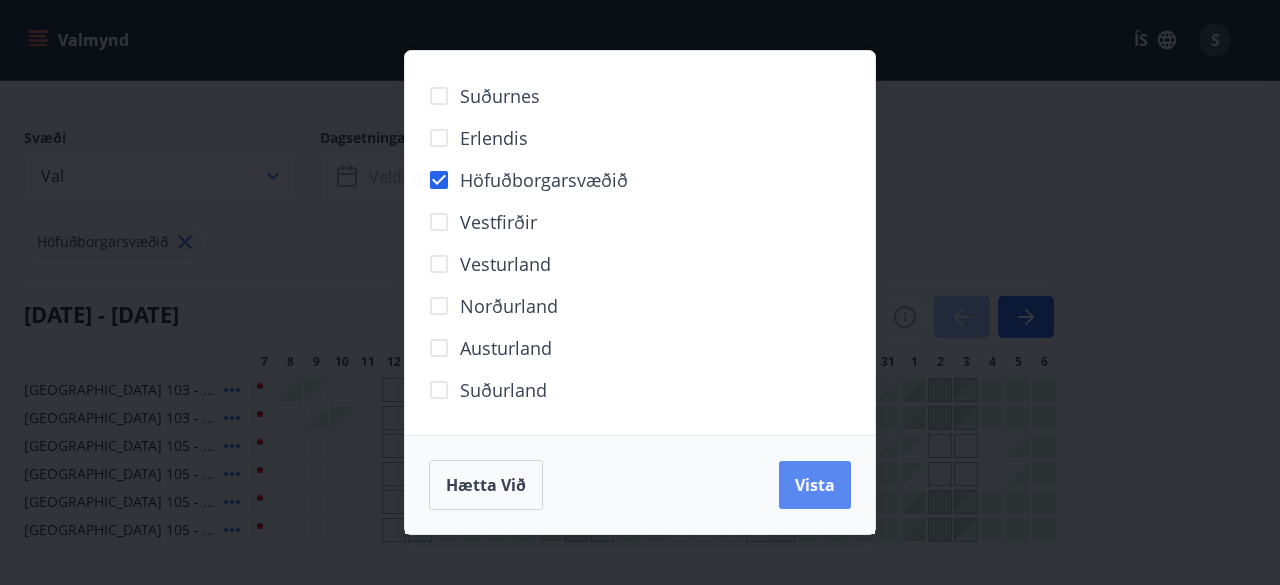 click on "Vista" at bounding box center [815, 485] 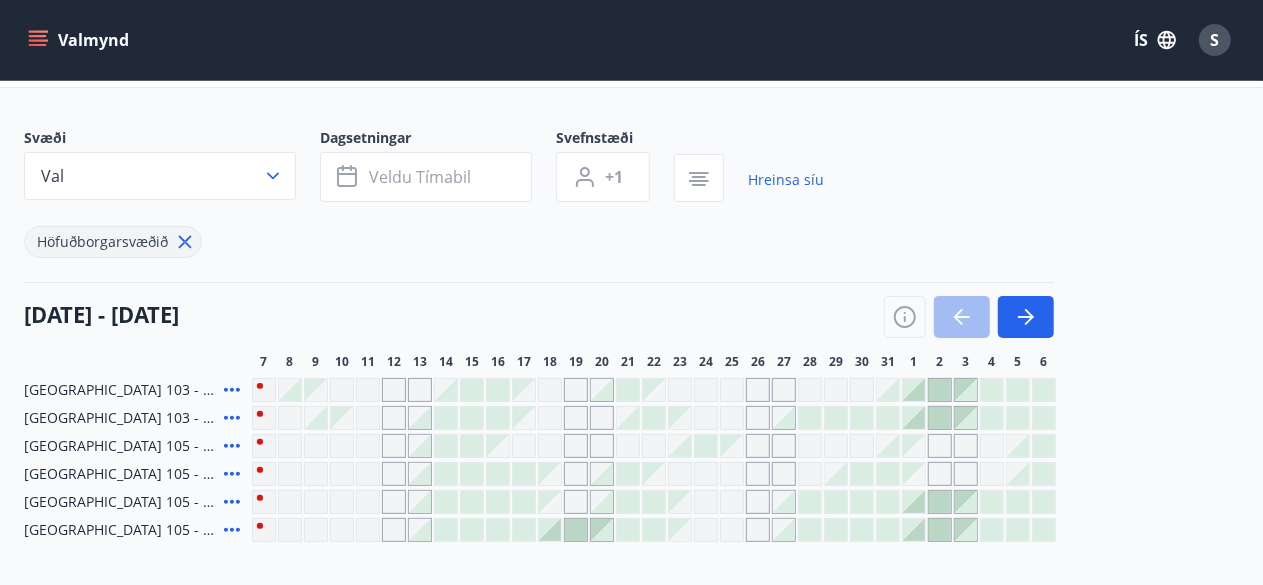 type 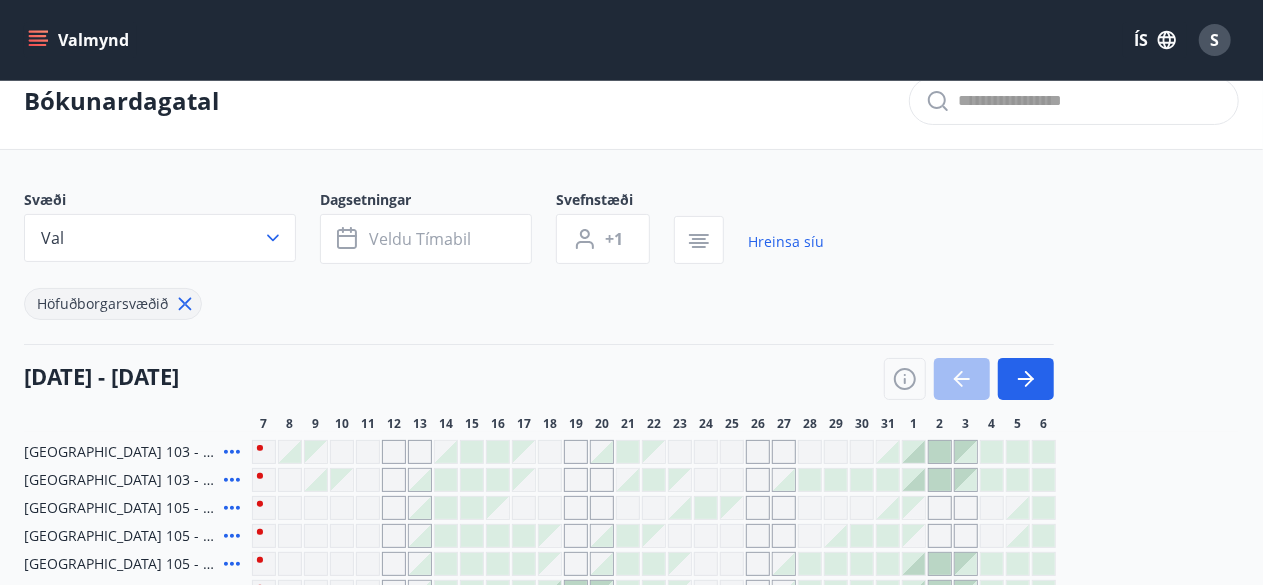 scroll, scrollTop: 0, scrollLeft: 0, axis: both 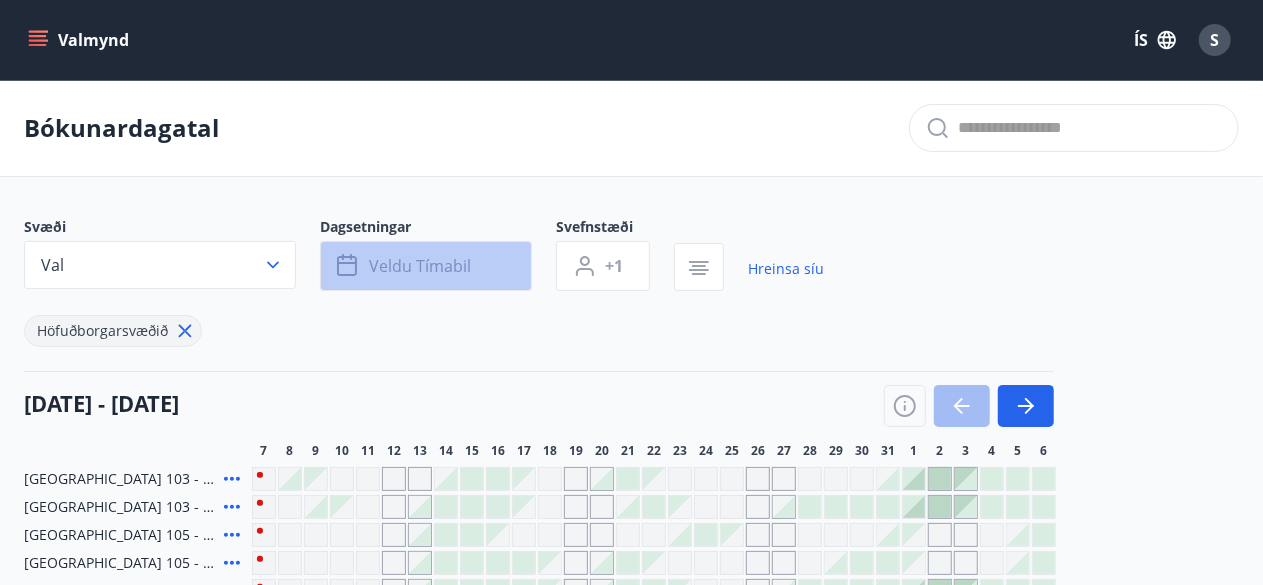 click on "Veldu tímabil" at bounding box center (426, 266) 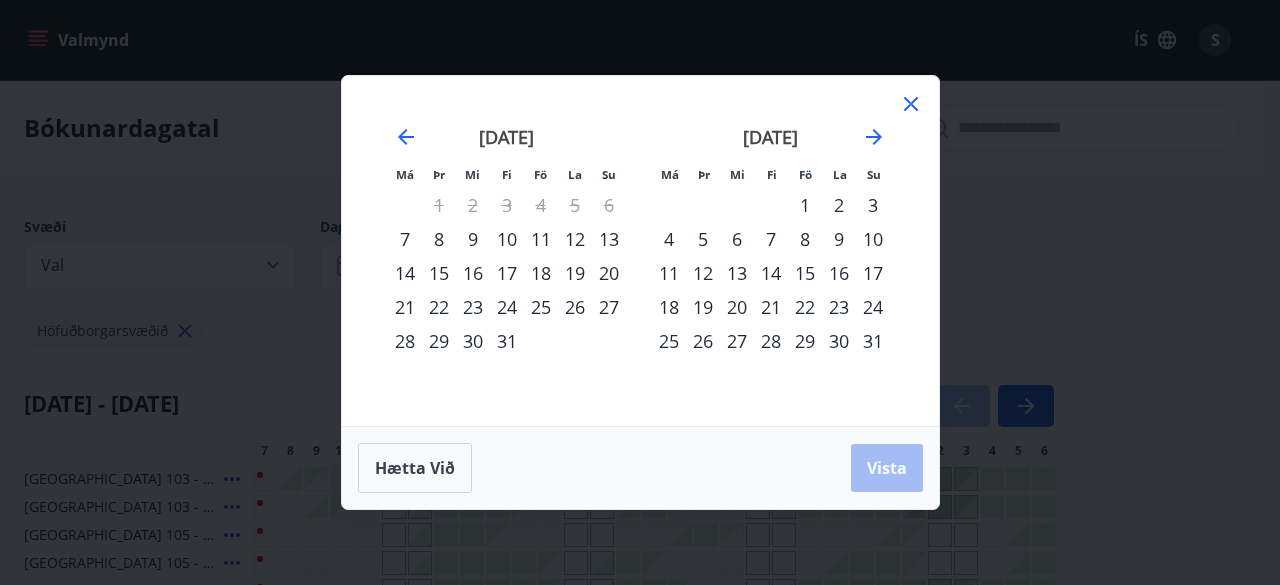 click on "25" at bounding box center [541, 307] 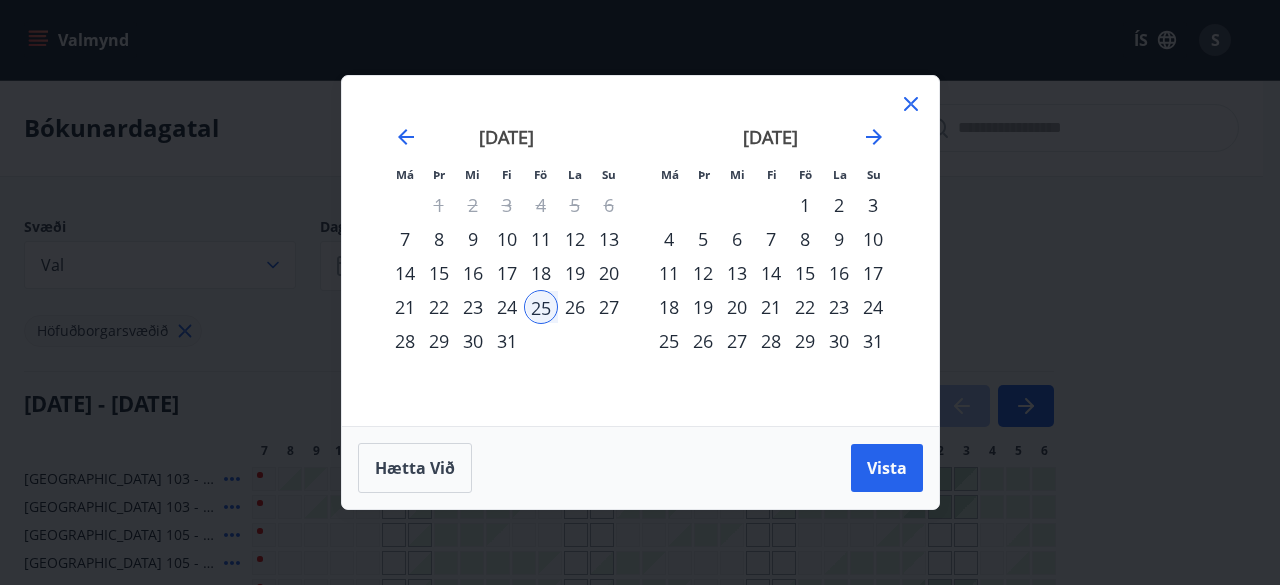 click on "30" at bounding box center [473, 341] 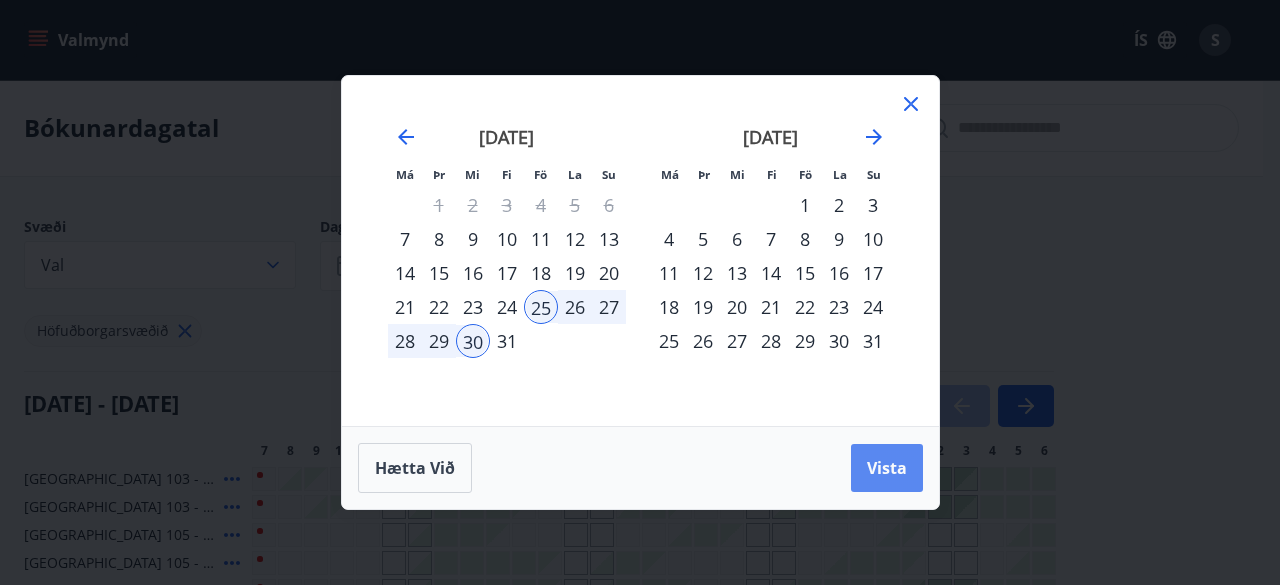 click on "Vista" at bounding box center (887, 468) 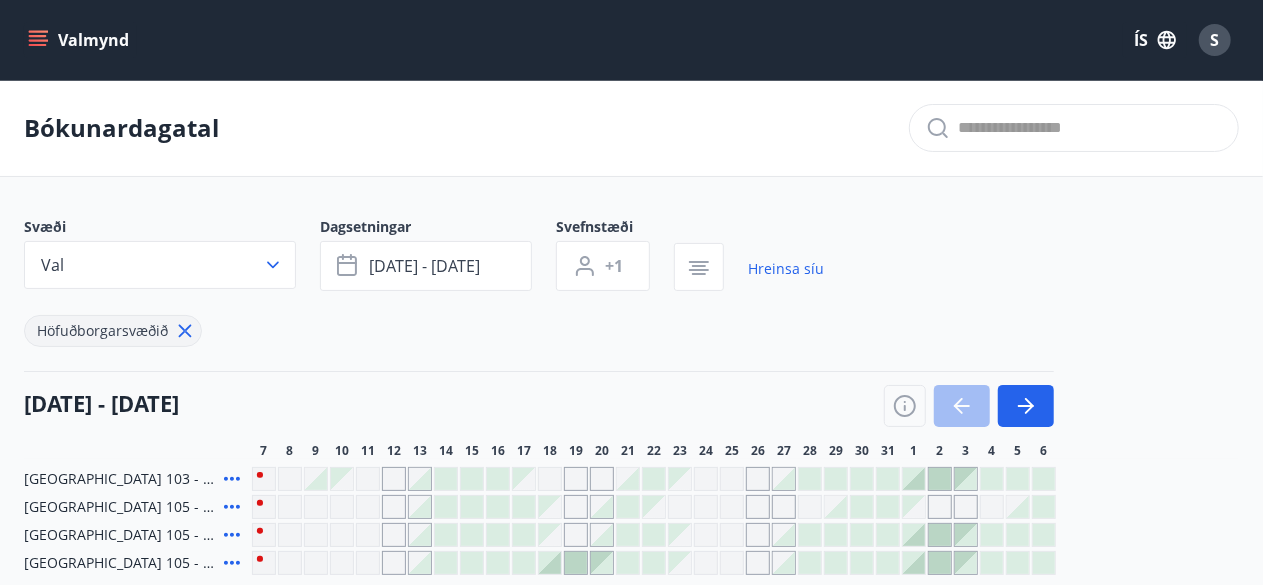 type 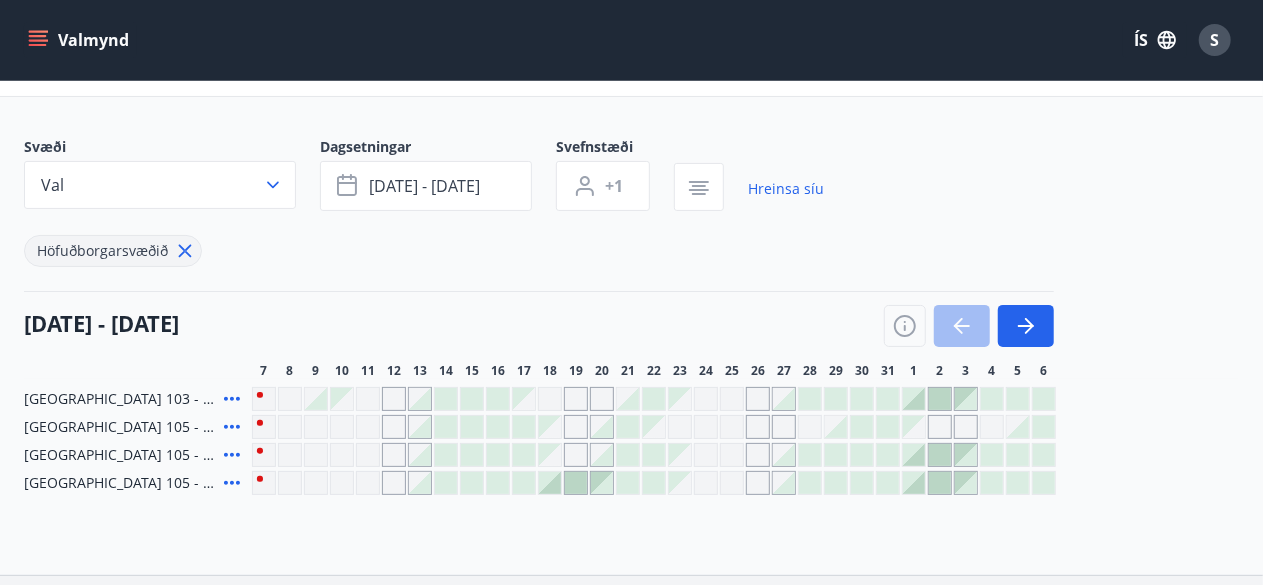 scroll, scrollTop: 0, scrollLeft: 0, axis: both 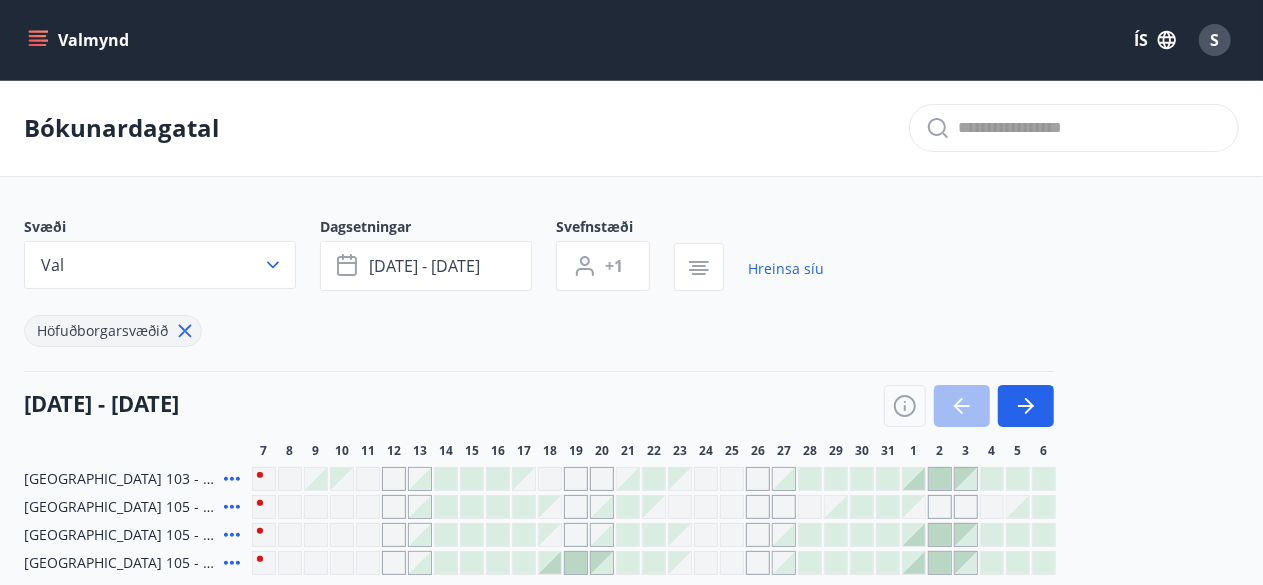 click 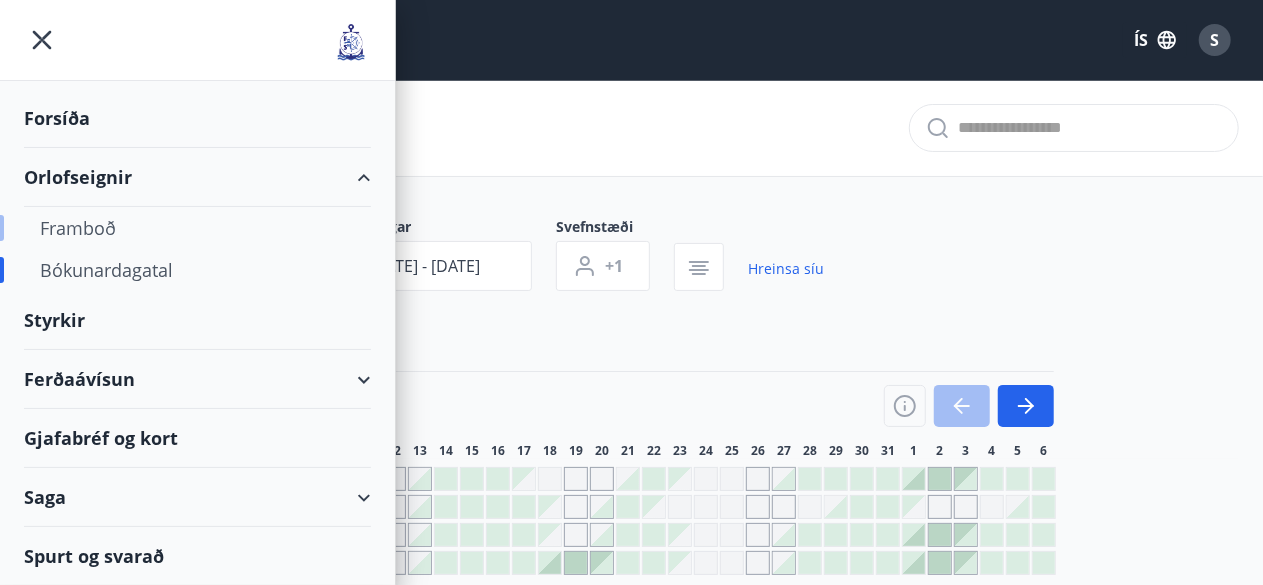 click on "Framboð" at bounding box center [197, 228] 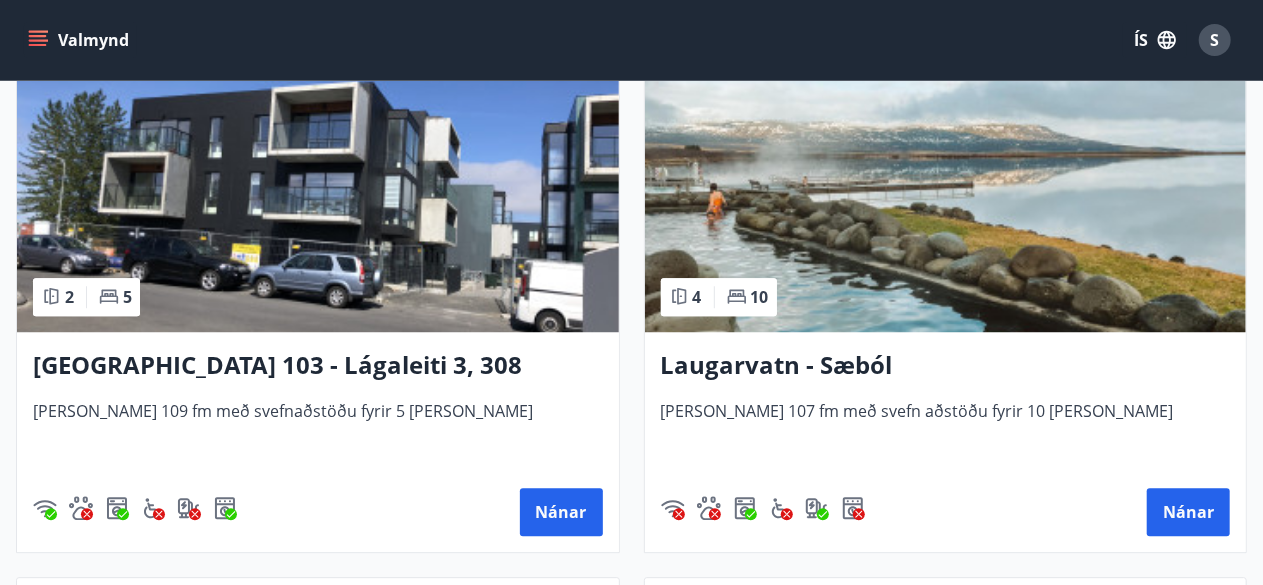 scroll, scrollTop: 2600, scrollLeft: 0, axis: vertical 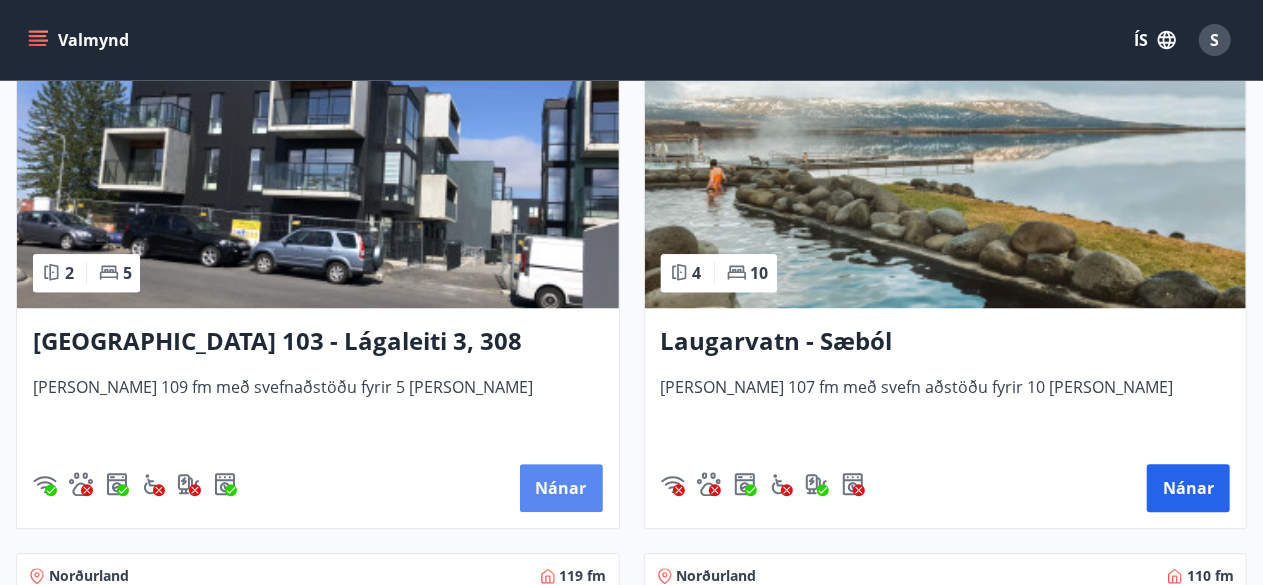 click on "Nánar" at bounding box center (561, 488) 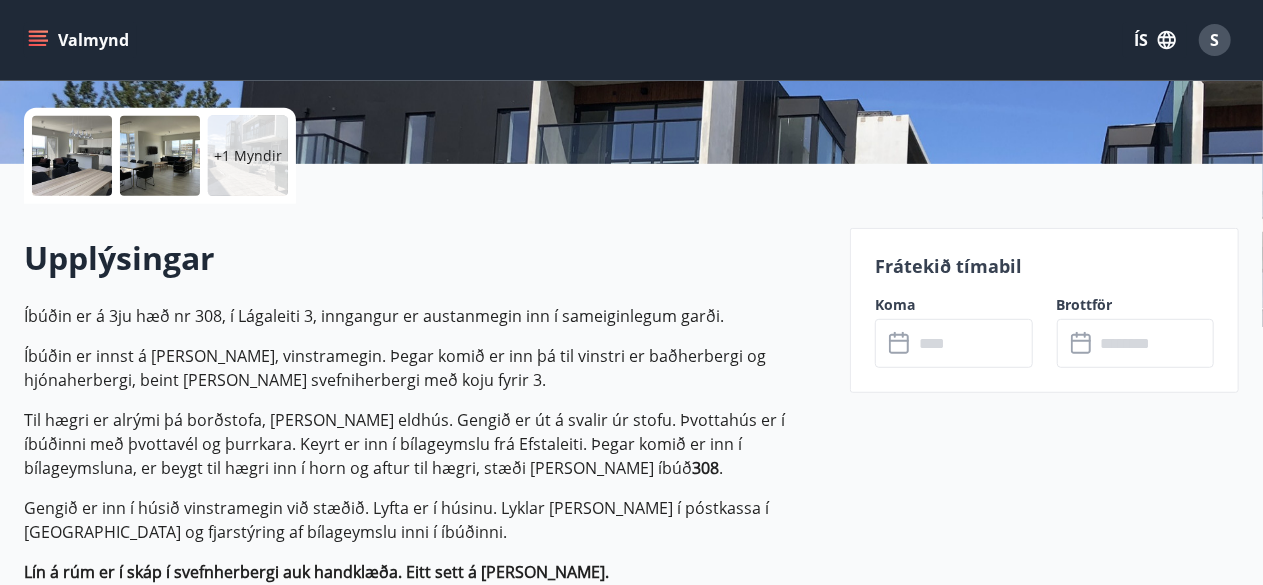 scroll, scrollTop: 440, scrollLeft: 0, axis: vertical 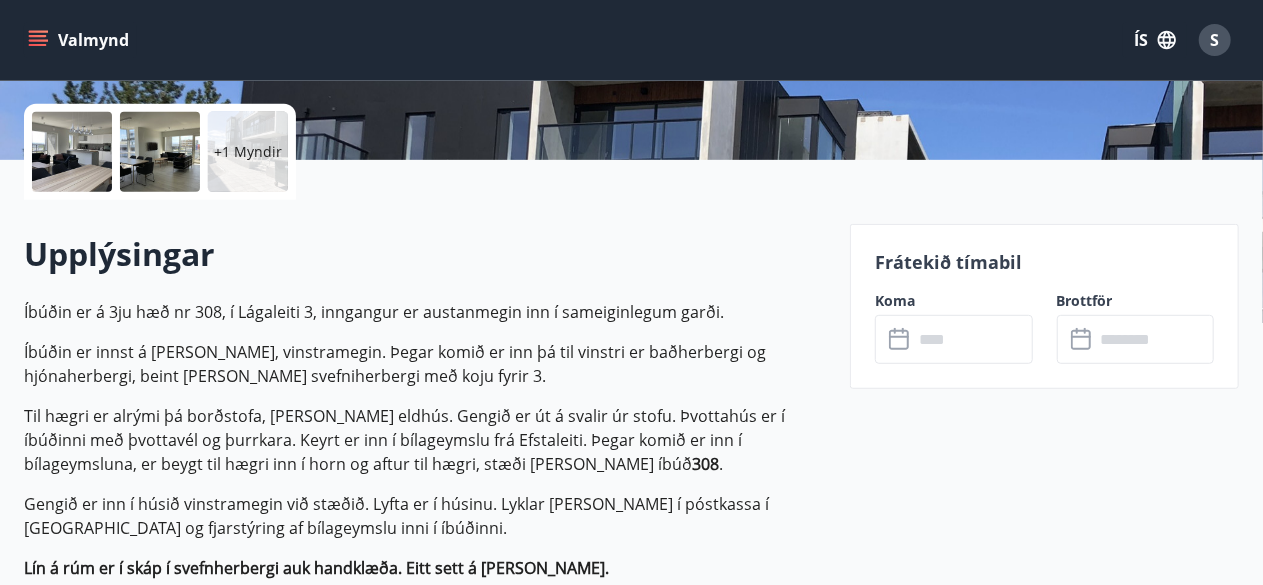 click at bounding box center (973, 339) 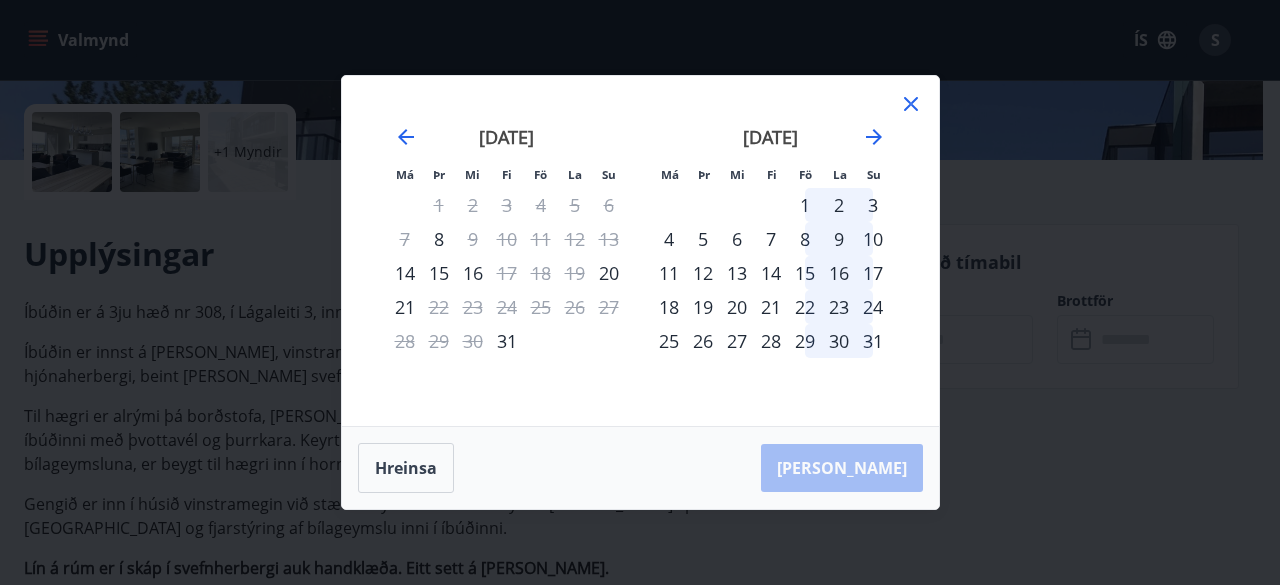 click 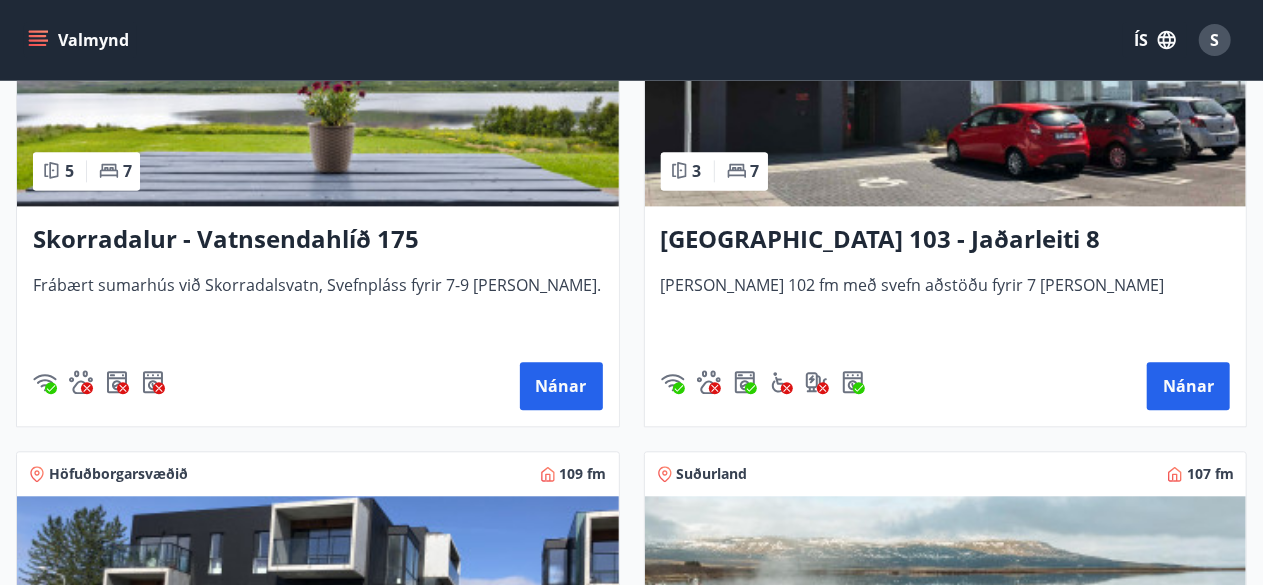 scroll, scrollTop: 2120, scrollLeft: 0, axis: vertical 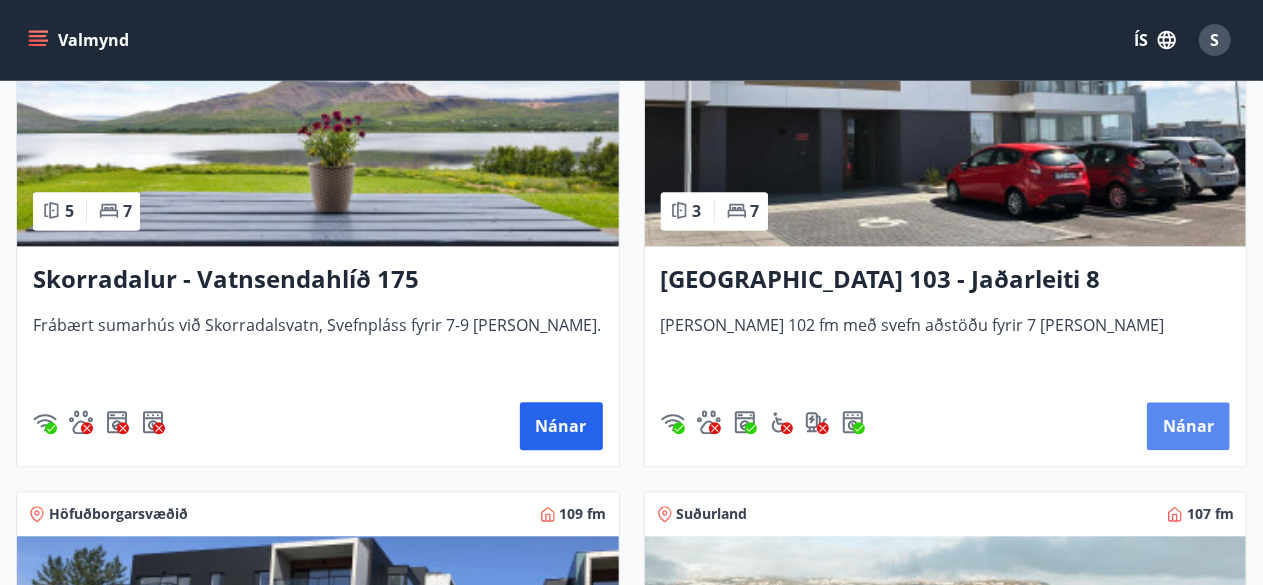 click on "Nánar" at bounding box center [1188, 426] 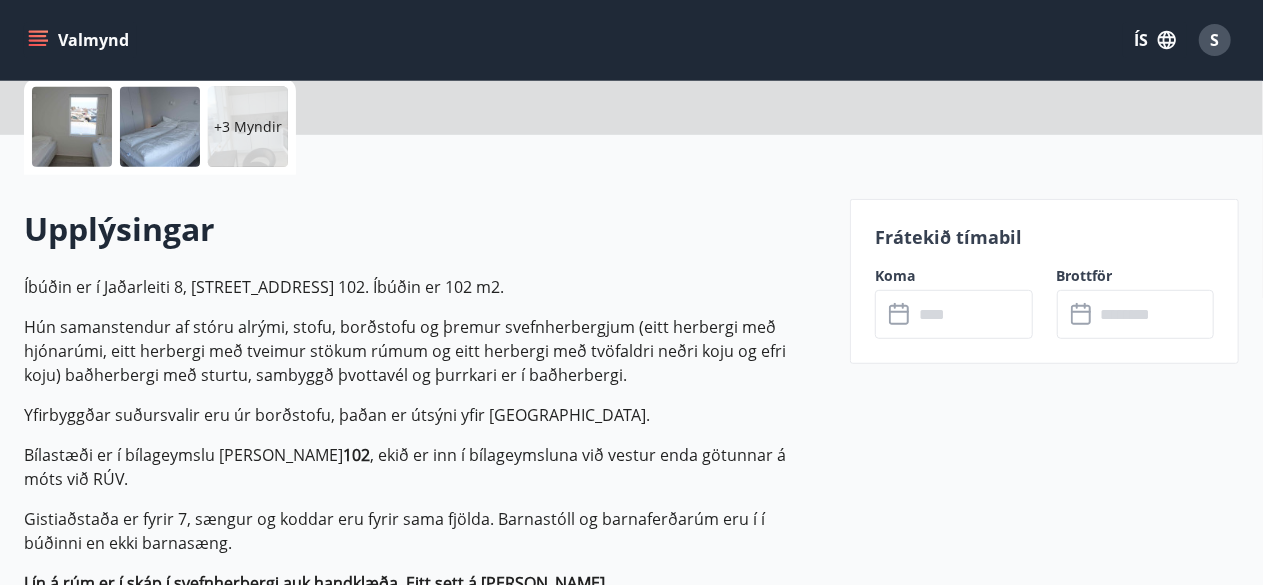 scroll, scrollTop: 0, scrollLeft: 0, axis: both 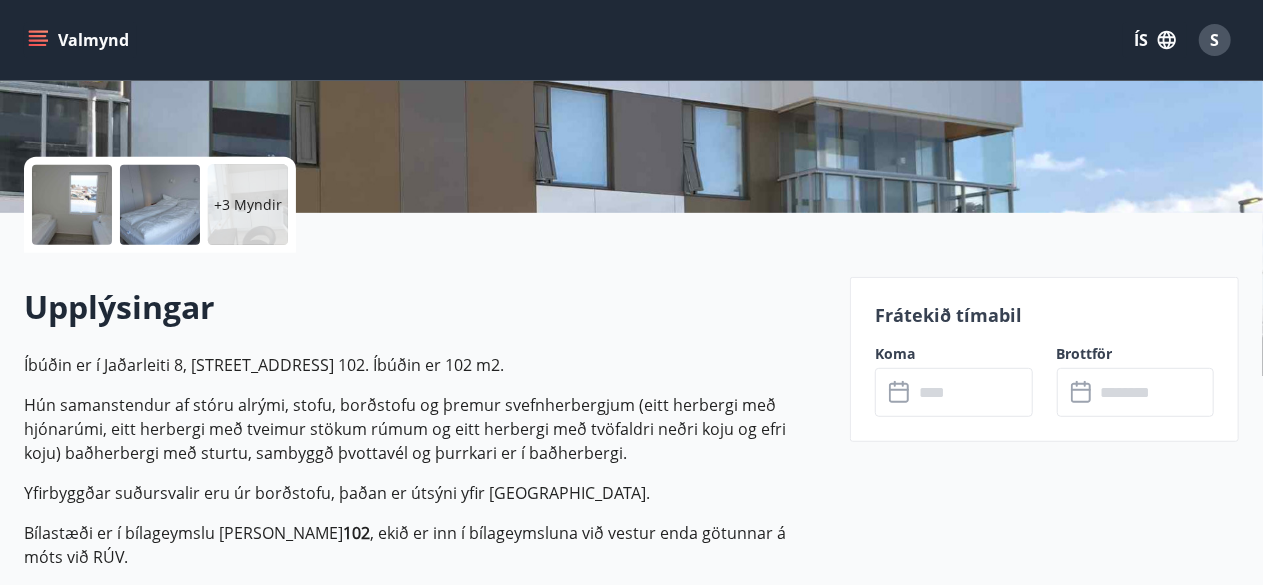 click on "Frátekið tímabil Koma ​ ​ Brottför ​ ​" at bounding box center (1044, 359) 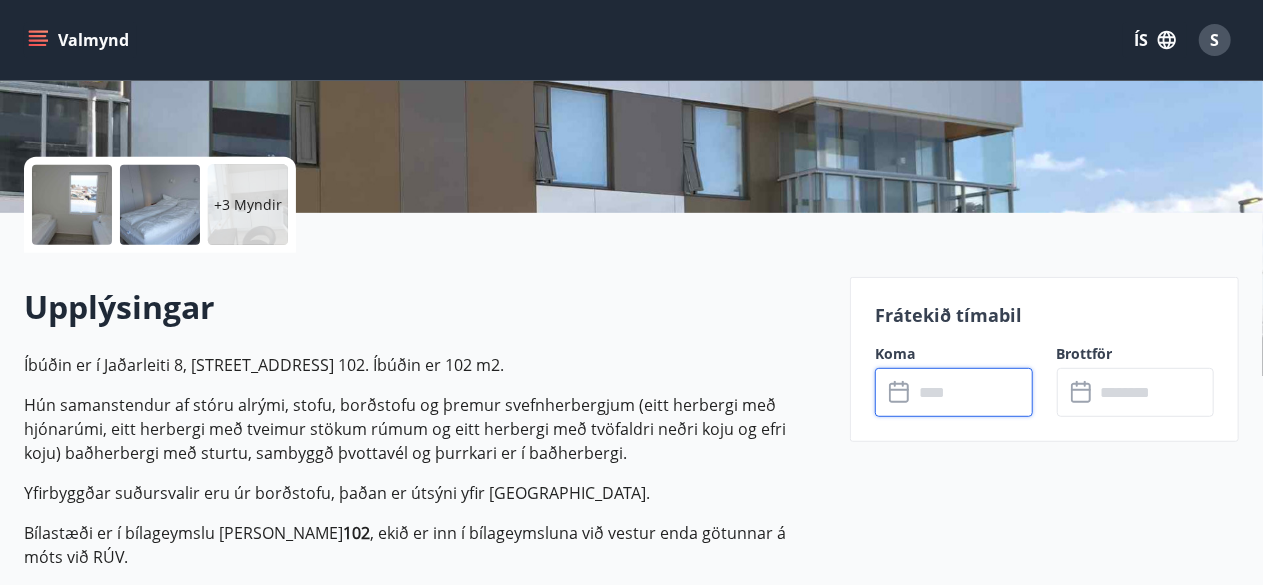 click at bounding box center (973, 392) 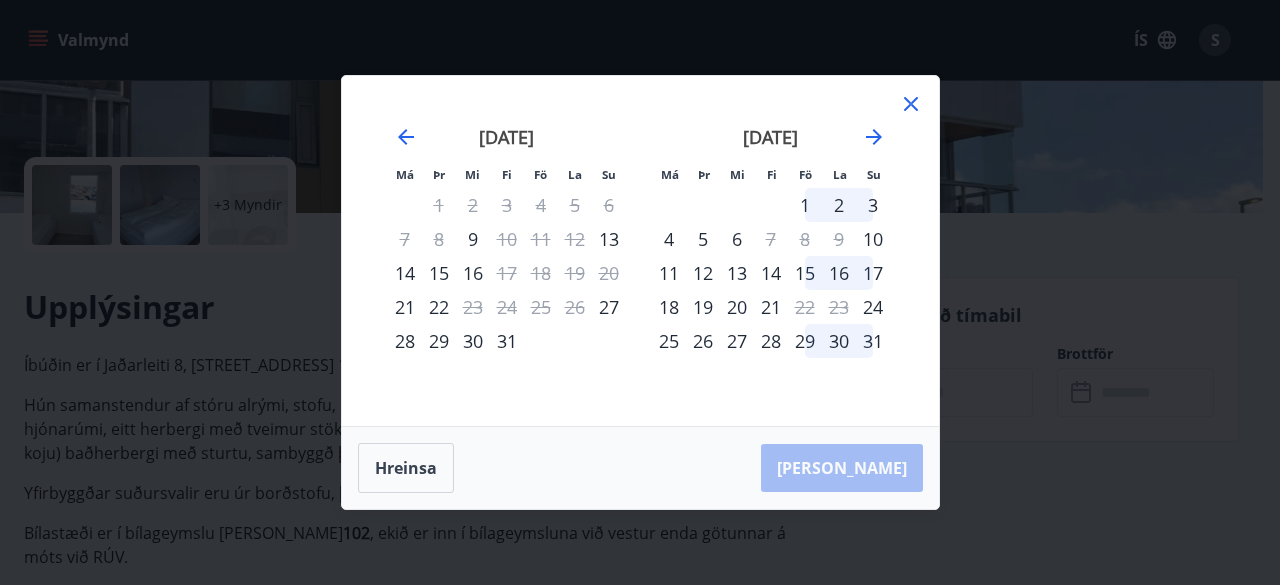 click 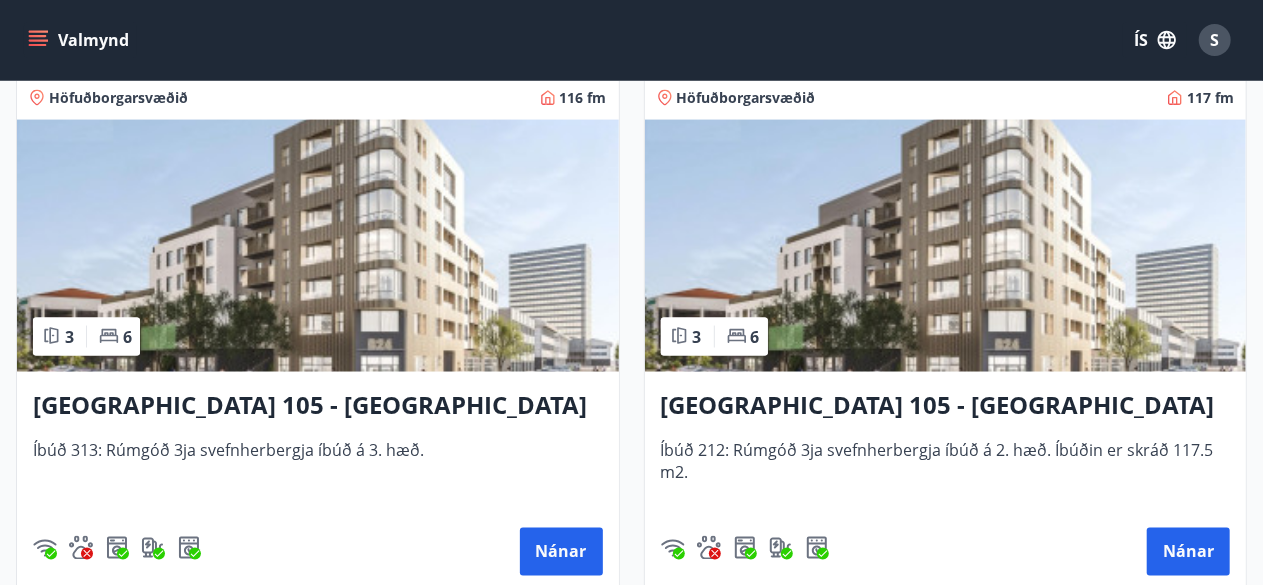 scroll, scrollTop: 1440, scrollLeft: 0, axis: vertical 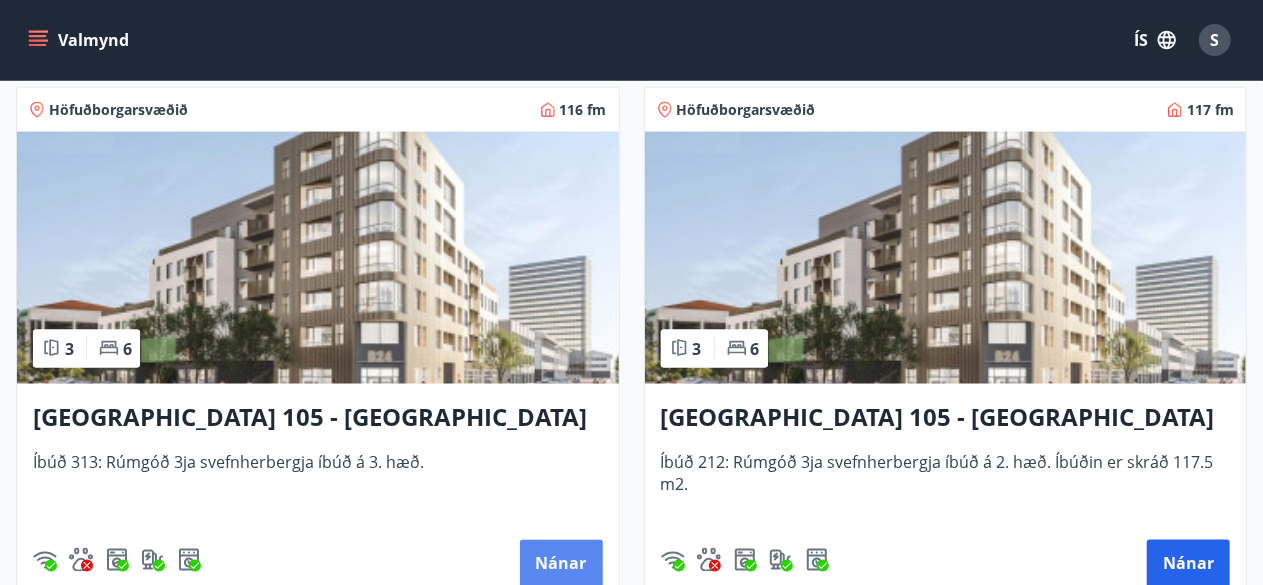 click on "Nánar" at bounding box center [561, 564] 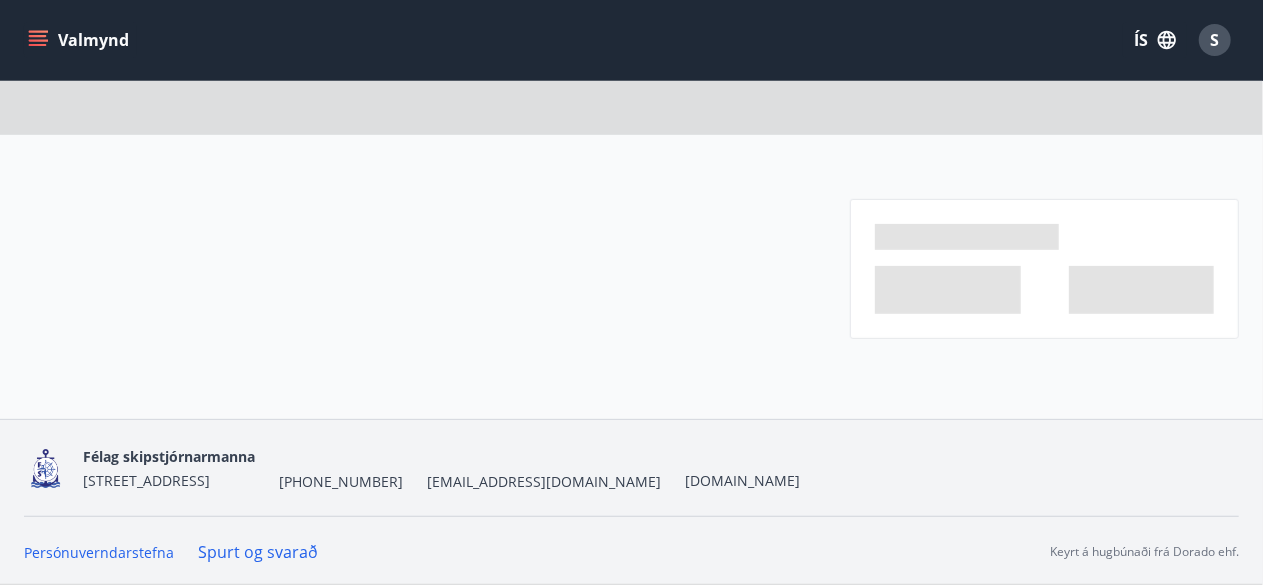 scroll, scrollTop: 0, scrollLeft: 0, axis: both 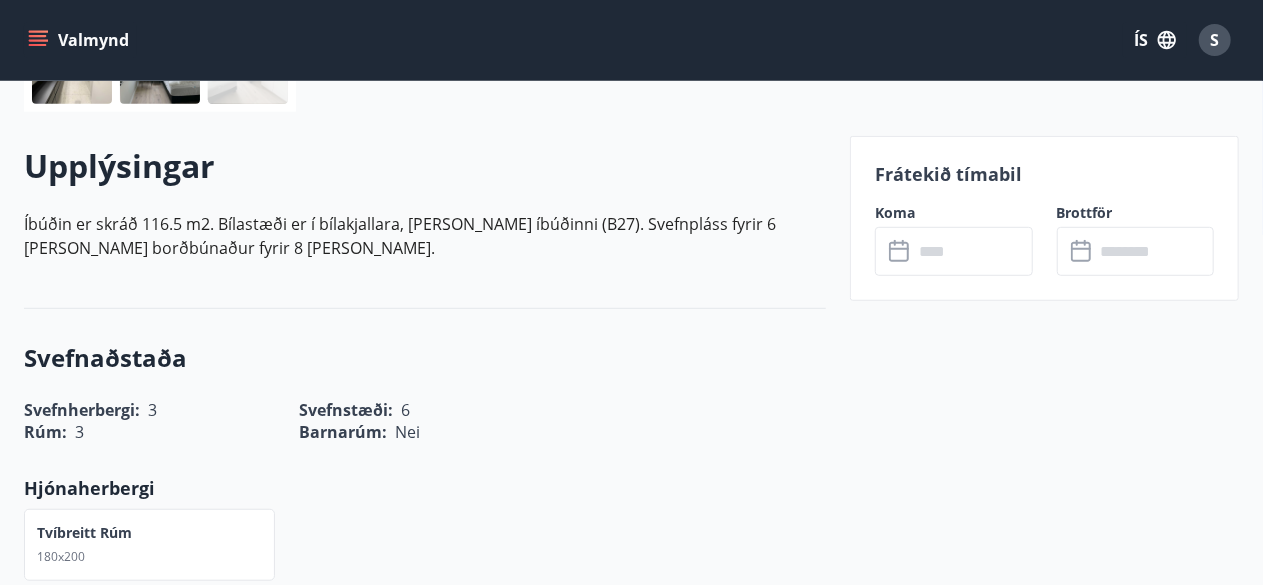 click at bounding box center [973, 251] 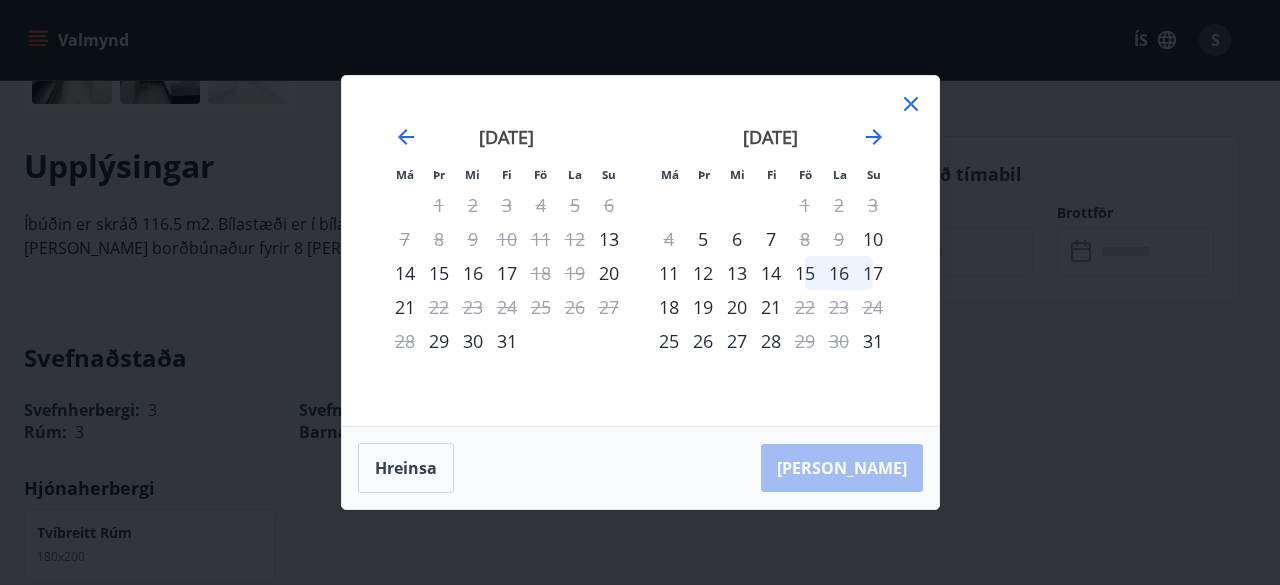 click 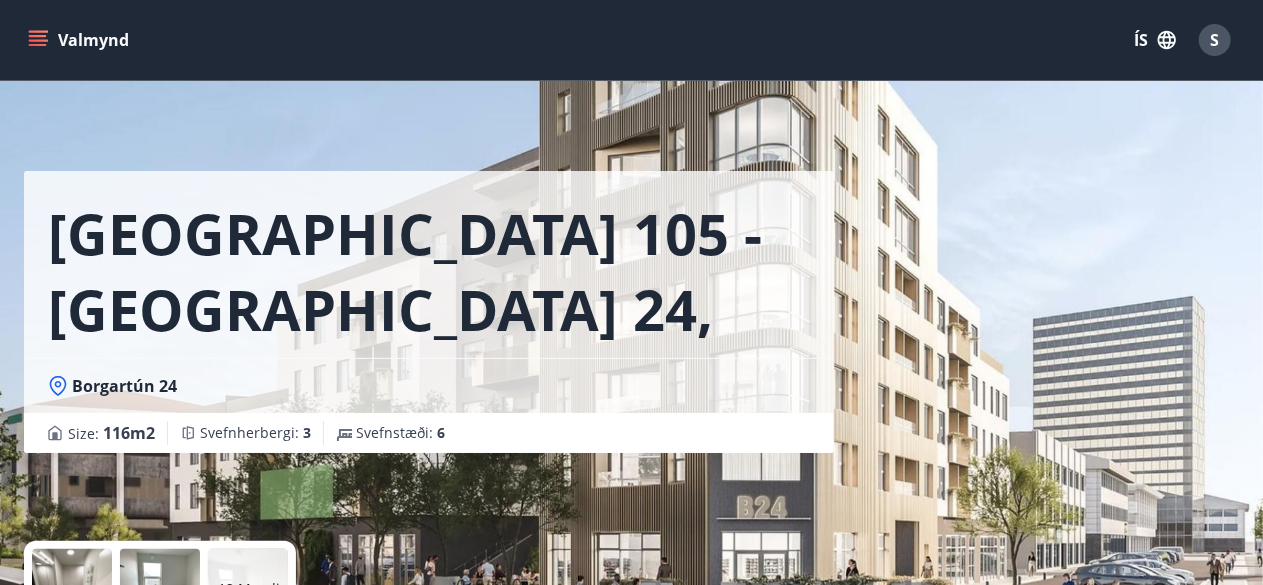 scroll, scrollTop: 0, scrollLeft: 0, axis: both 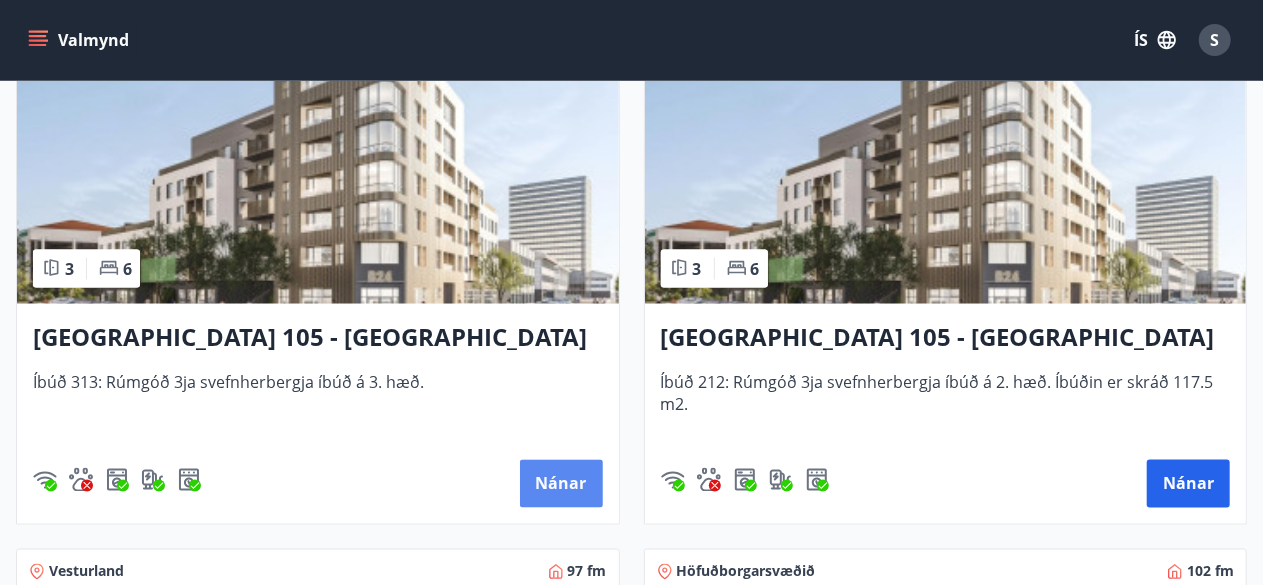 click on "Nánar" at bounding box center (561, 484) 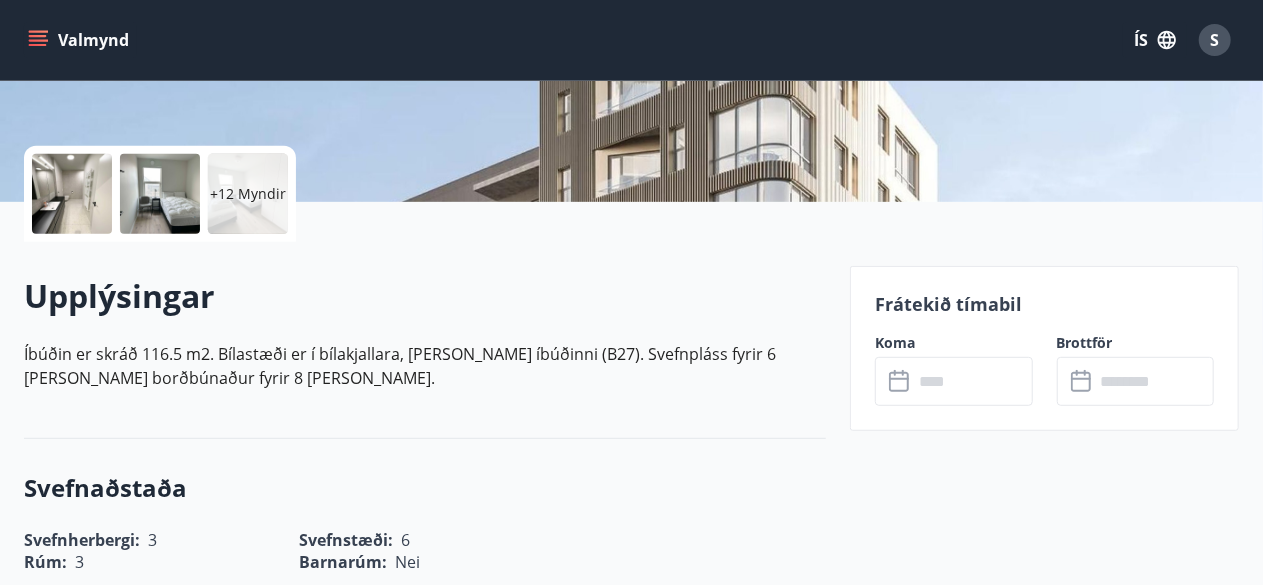 scroll, scrollTop: 400, scrollLeft: 0, axis: vertical 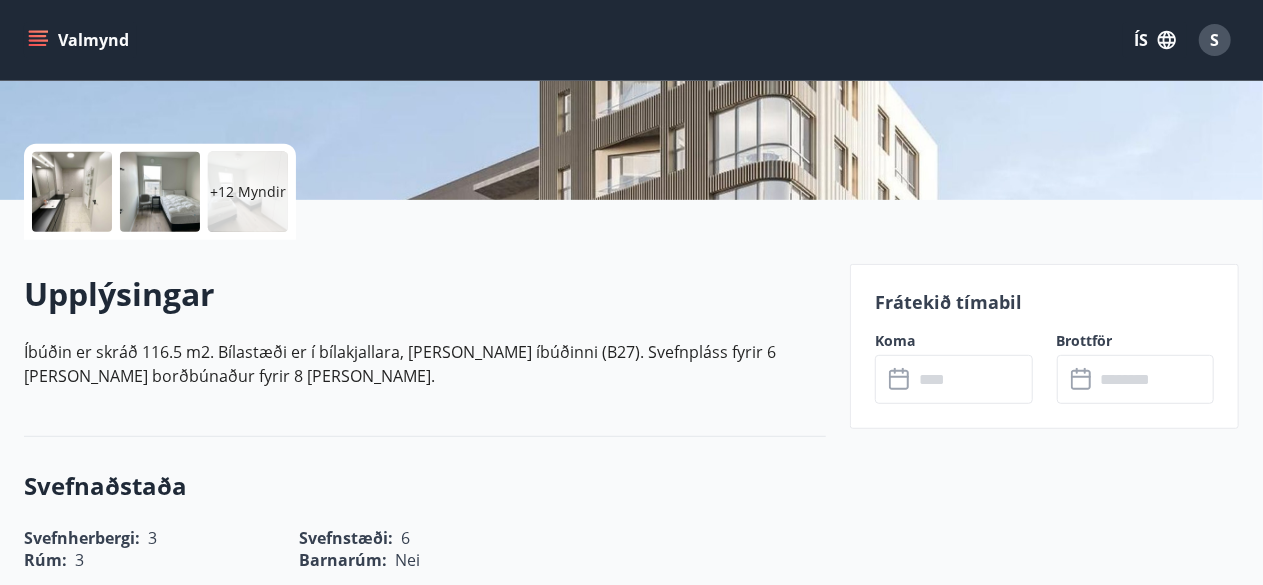 click at bounding box center (973, 379) 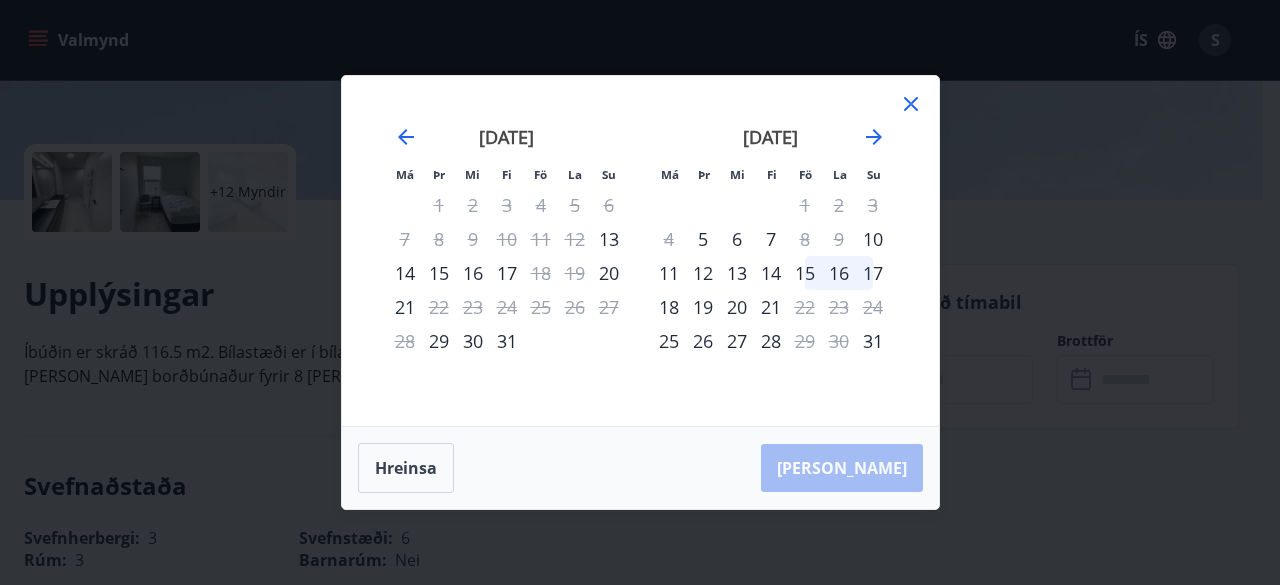 click 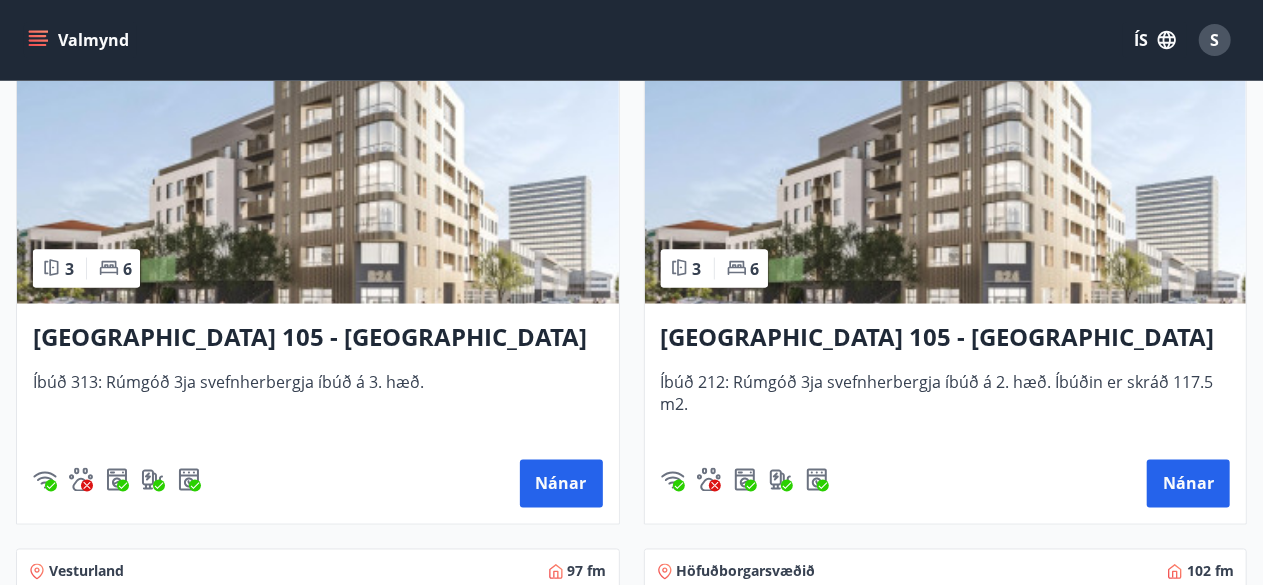 scroll, scrollTop: 1560, scrollLeft: 0, axis: vertical 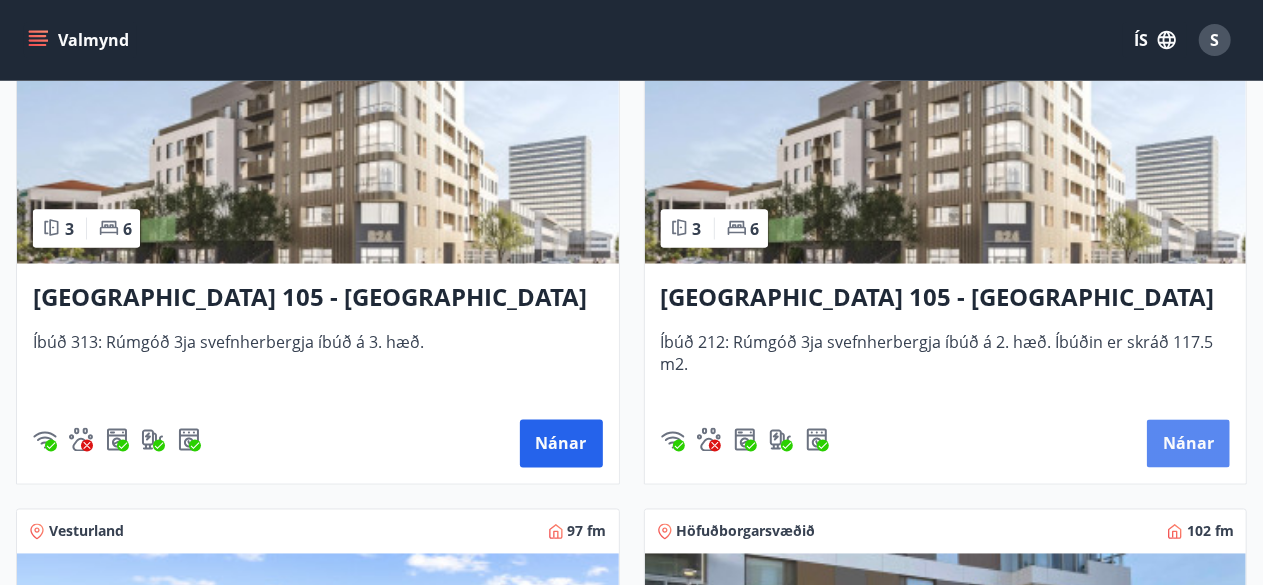 click on "Nánar" at bounding box center [1188, 444] 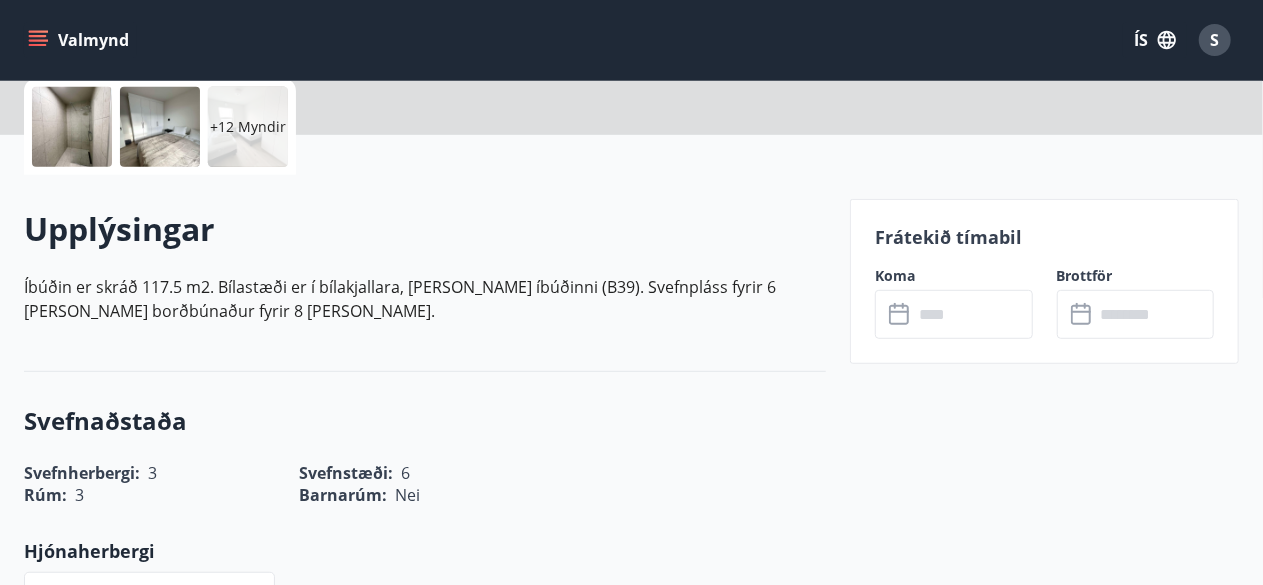 scroll, scrollTop: 0, scrollLeft: 0, axis: both 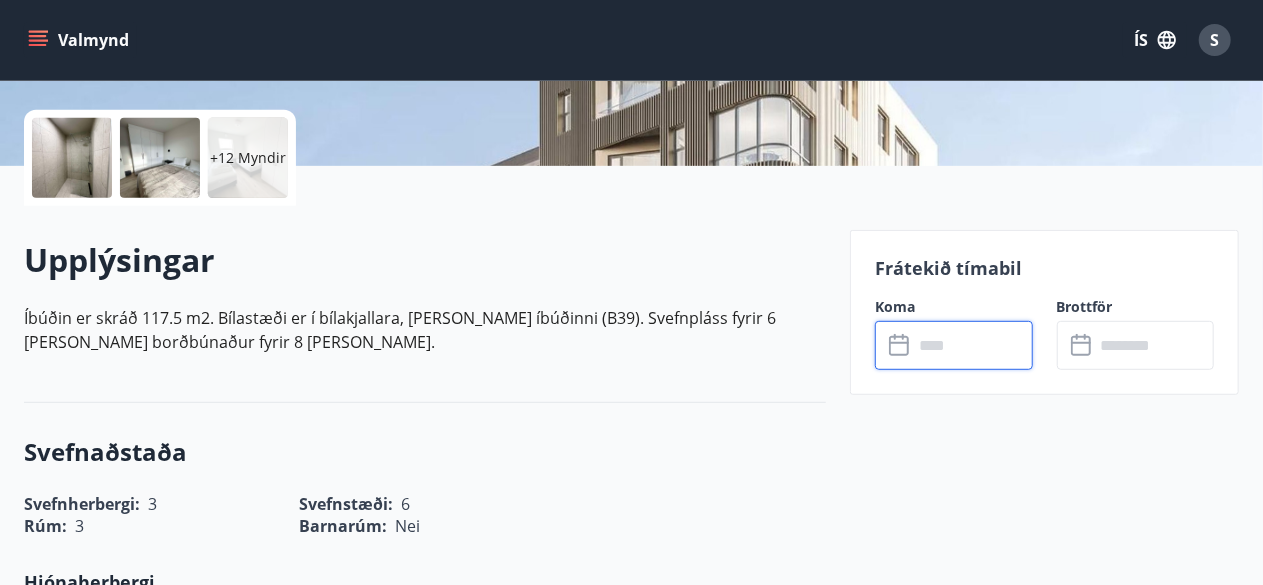 click at bounding box center (973, 345) 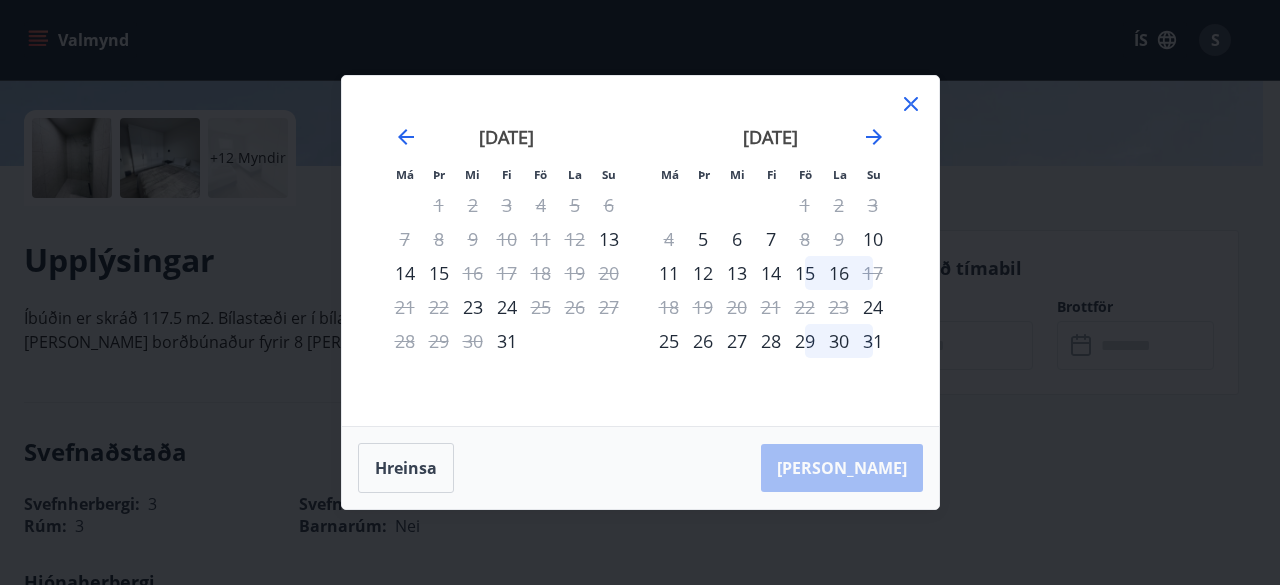 click on "Má Þr Mi Fi Fö La Su Má Þr Mi Fi Fö La Su júní 2025 1 2 3 4 5 6 7 8 9 10 11 12 13 14 15 16 17 18 19 20 21 22 23 24 25 26 27 28 29 30 júlí 2025 1 2 3 4 5 6 7 8 9 10 11 12 13 14 15 16 17 18 19 20 21 22 23 24 25 26 27 28 29 30 31 ágúst 2025 1 2 3 4 5 6 7 8 9 10 11 12 13 14 15 16 17 18 19 20 21 22 23 24 25 26 27 28 29 30 31 september 2025 1 2 3 4 5 6 7 8 9 10 11 12 13 14 15 16 17 18 19 20 21 22 23 24 25 26 27 28 29 30" at bounding box center [640, 251] 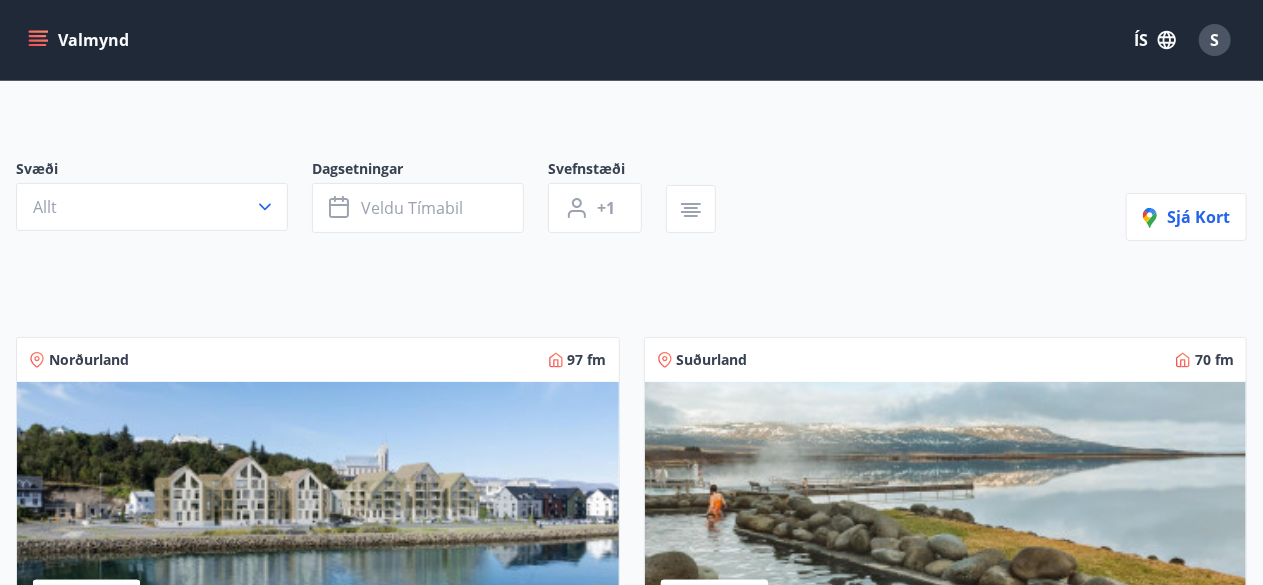 scroll, scrollTop: 113, scrollLeft: 0, axis: vertical 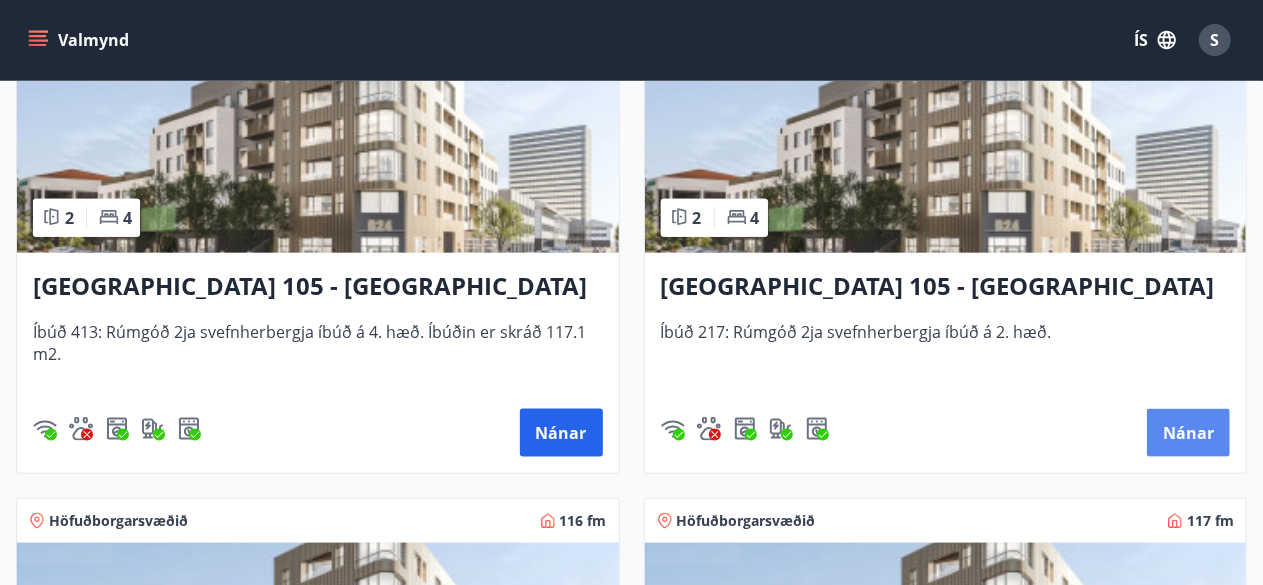 click on "Nánar" at bounding box center (1188, 433) 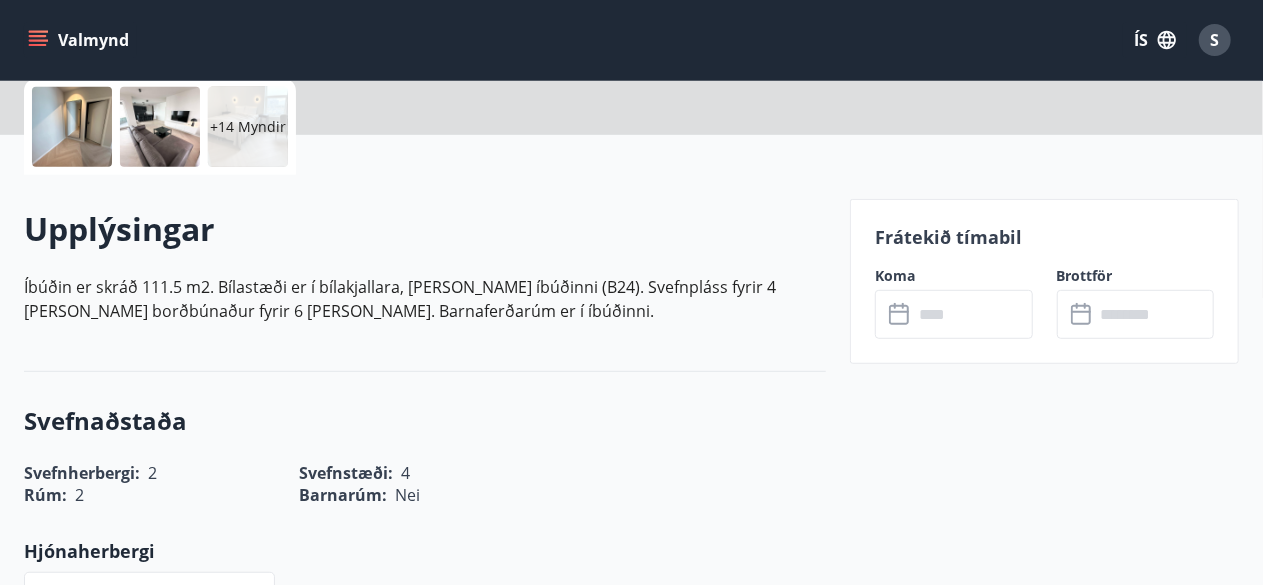scroll, scrollTop: 0, scrollLeft: 0, axis: both 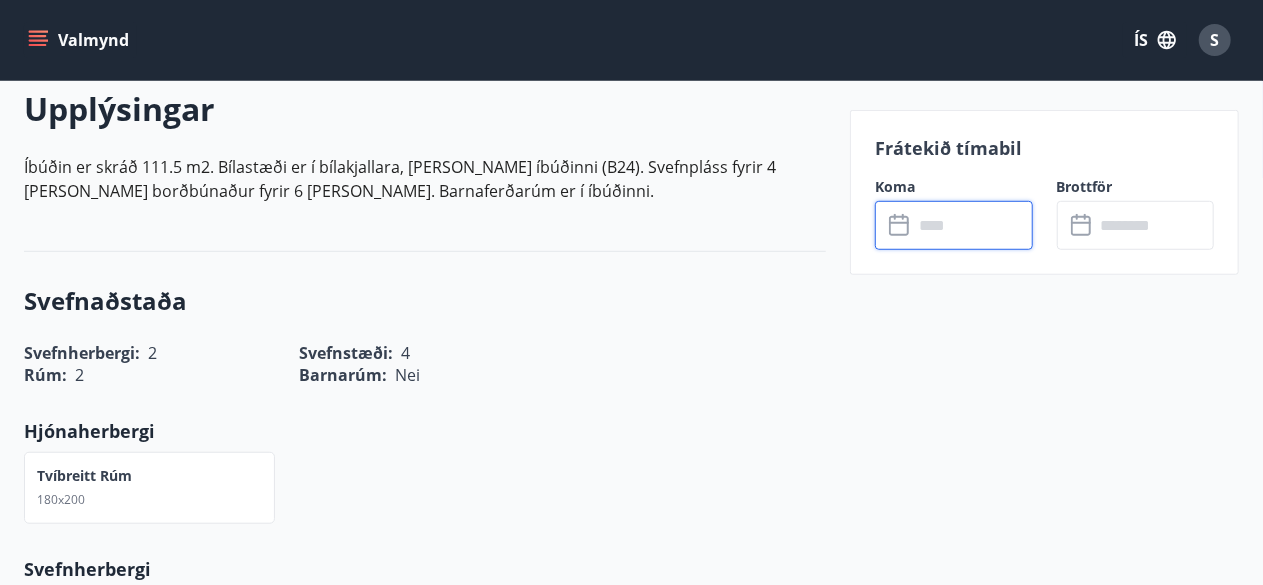 click at bounding box center [973, 225] 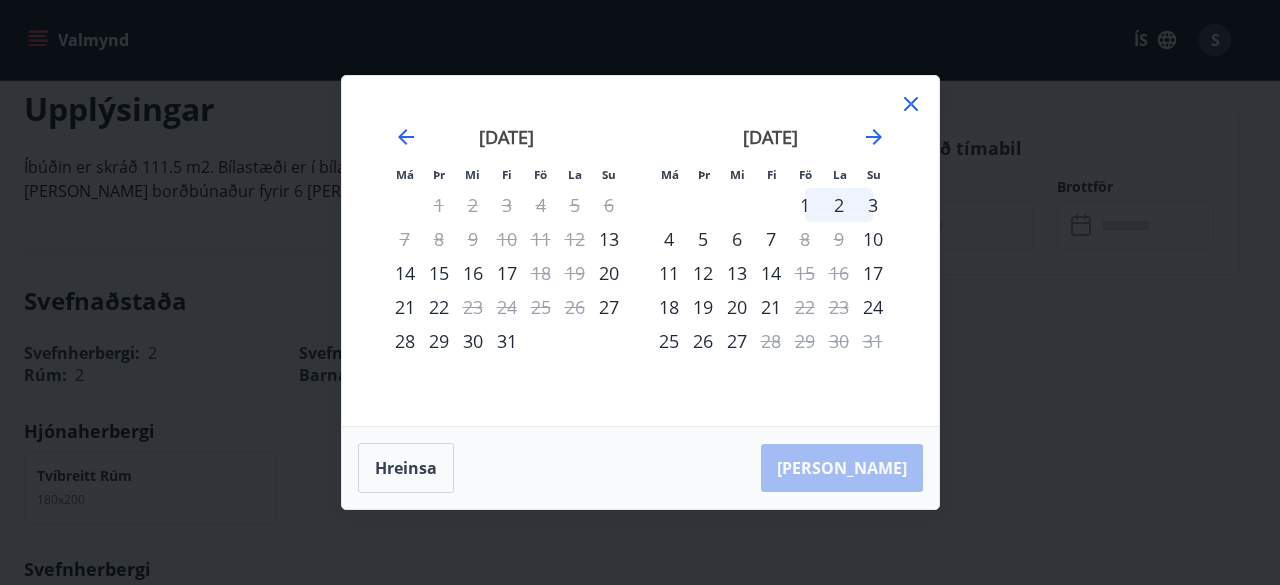 click 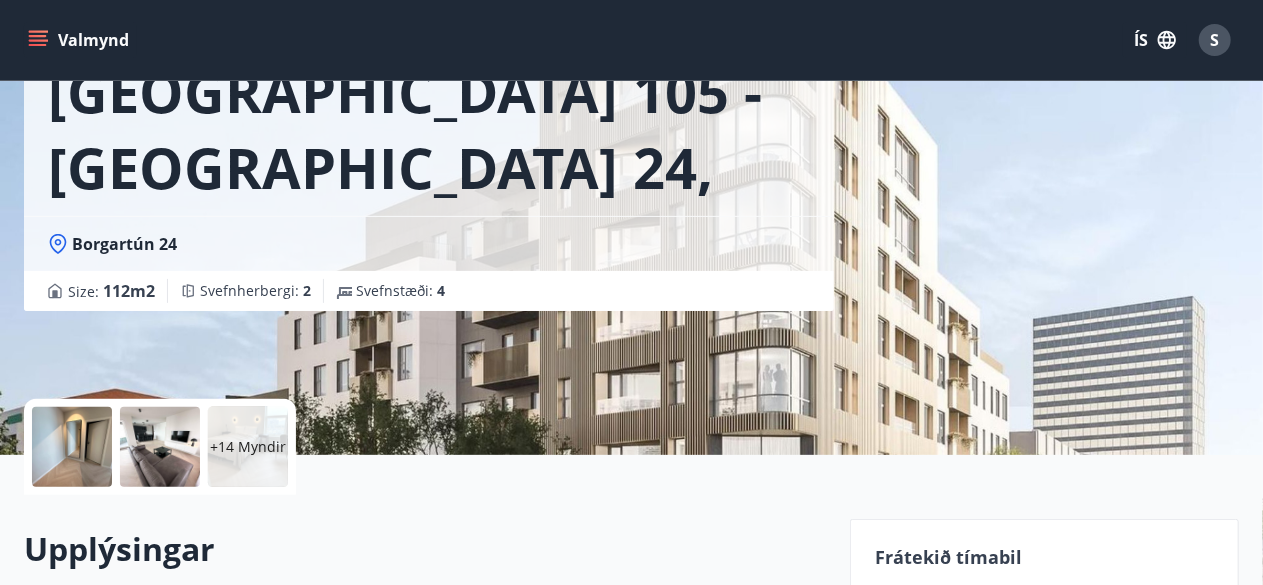 scroll, scrollTop: 185, scrollLeft: 0, axis: vertical 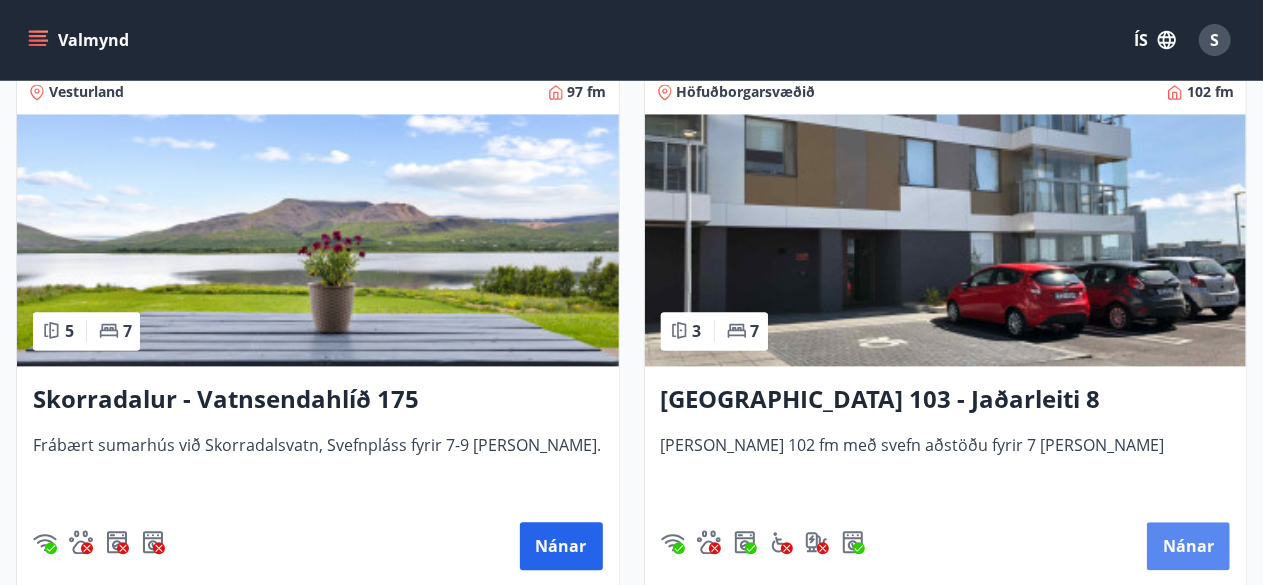 click on "Nánar" at bounding box center (1188, 546) 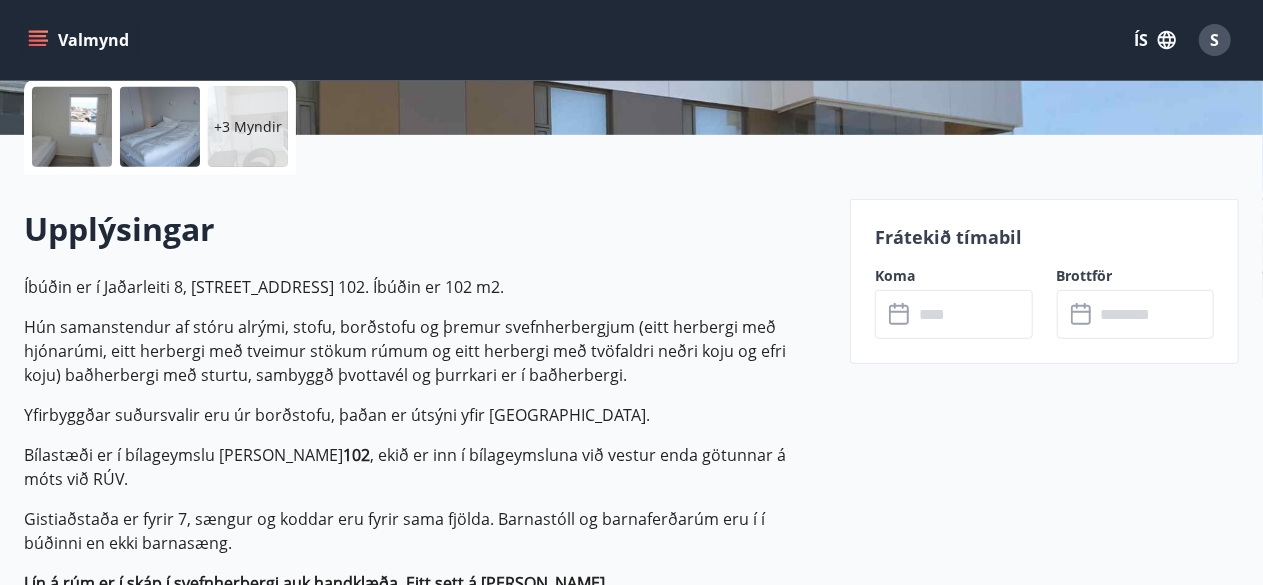 scroll, scrollTop: 0, scrollLeft: 0, axis: both 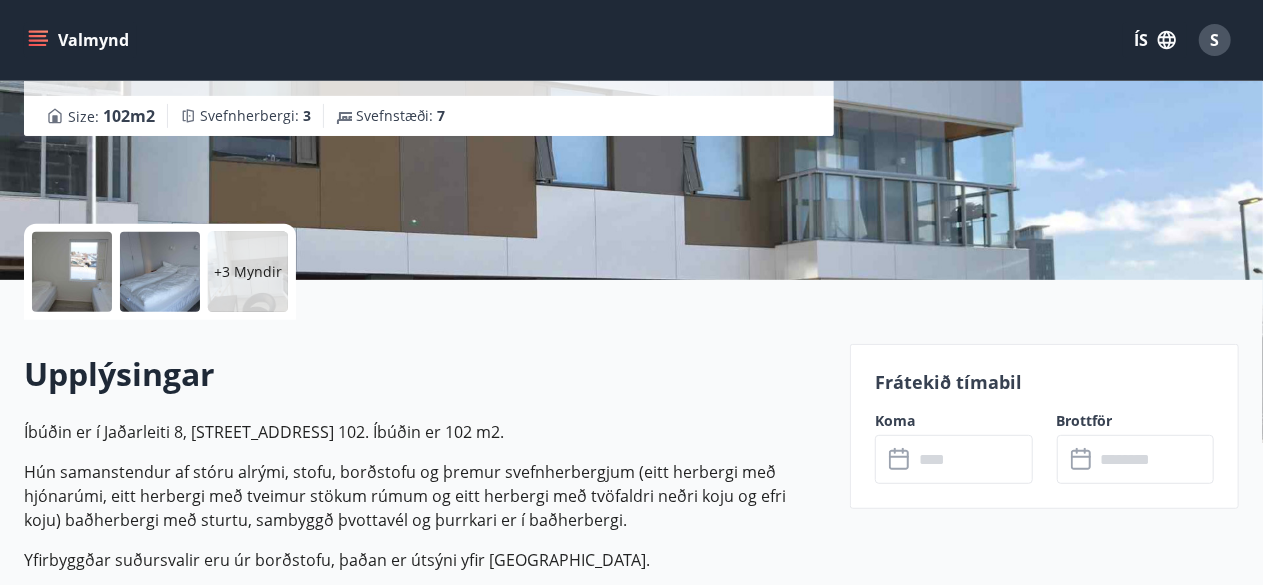 click at bounding box center (973, 459) 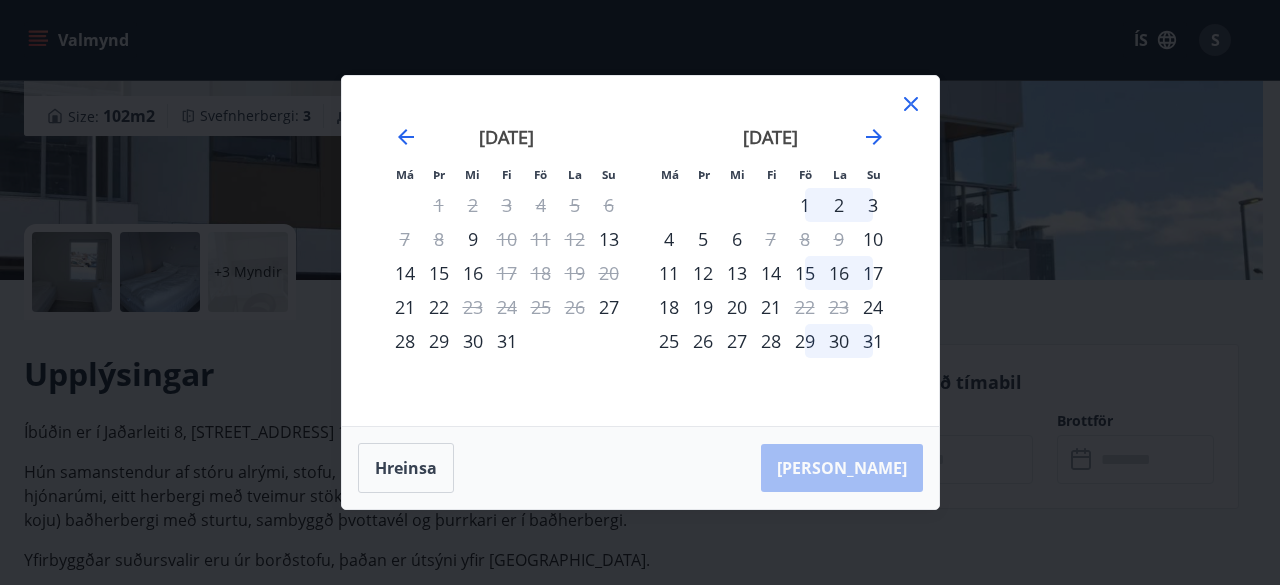 click 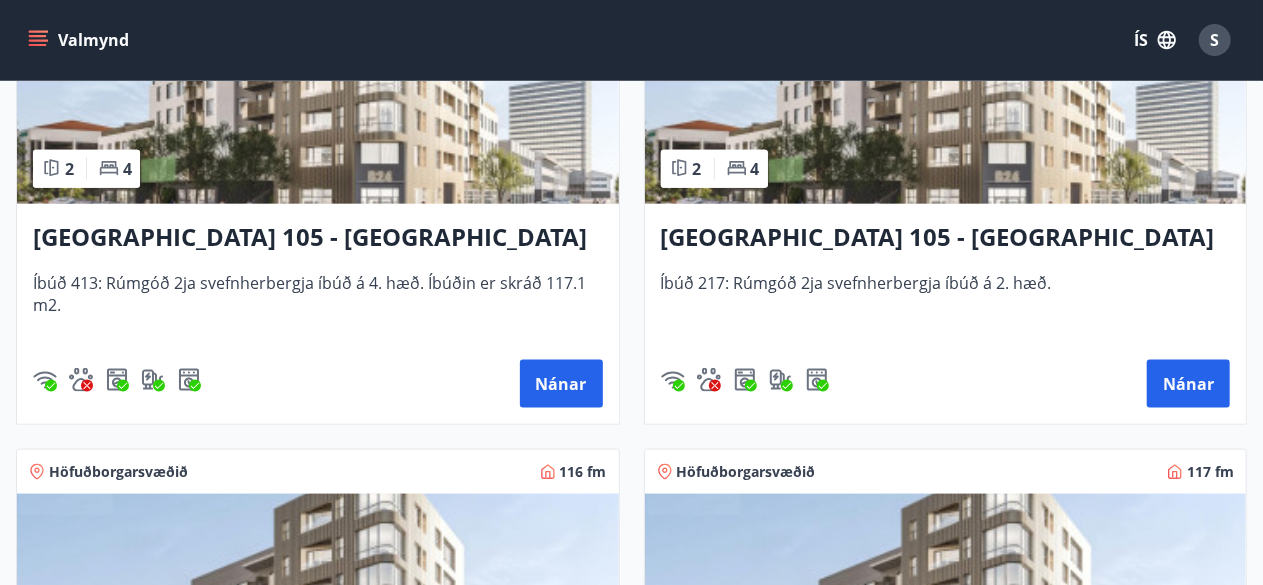 scroll, scrollTop: 1080, scrollLeft: 0, axis: vertical 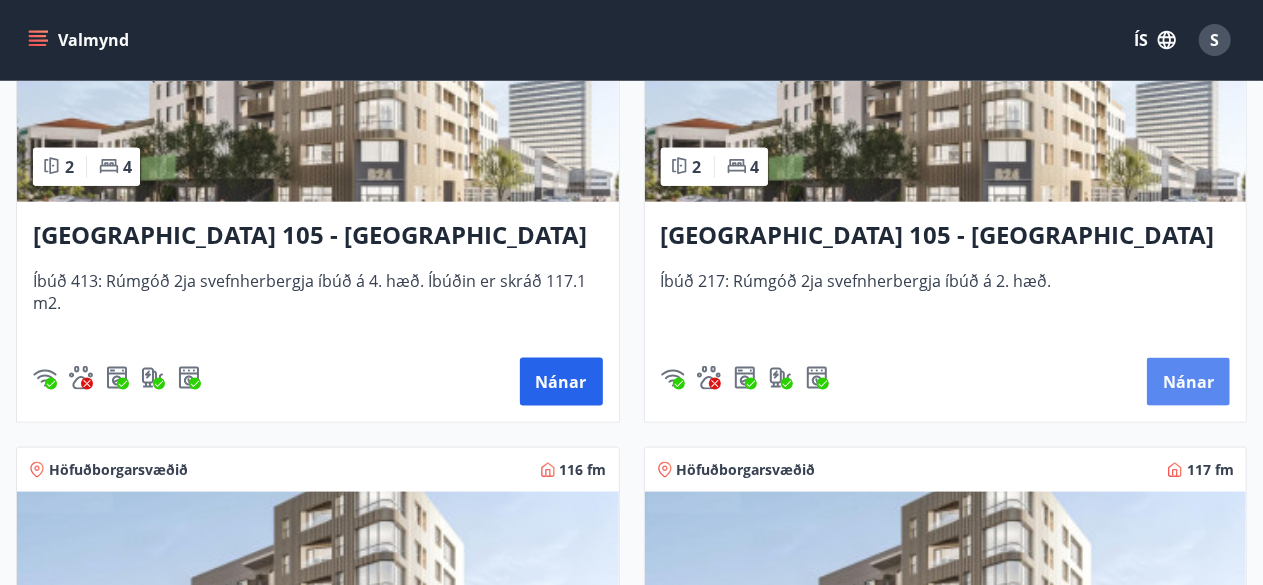 click on "Nánar" at bounding box center [1188, 382] 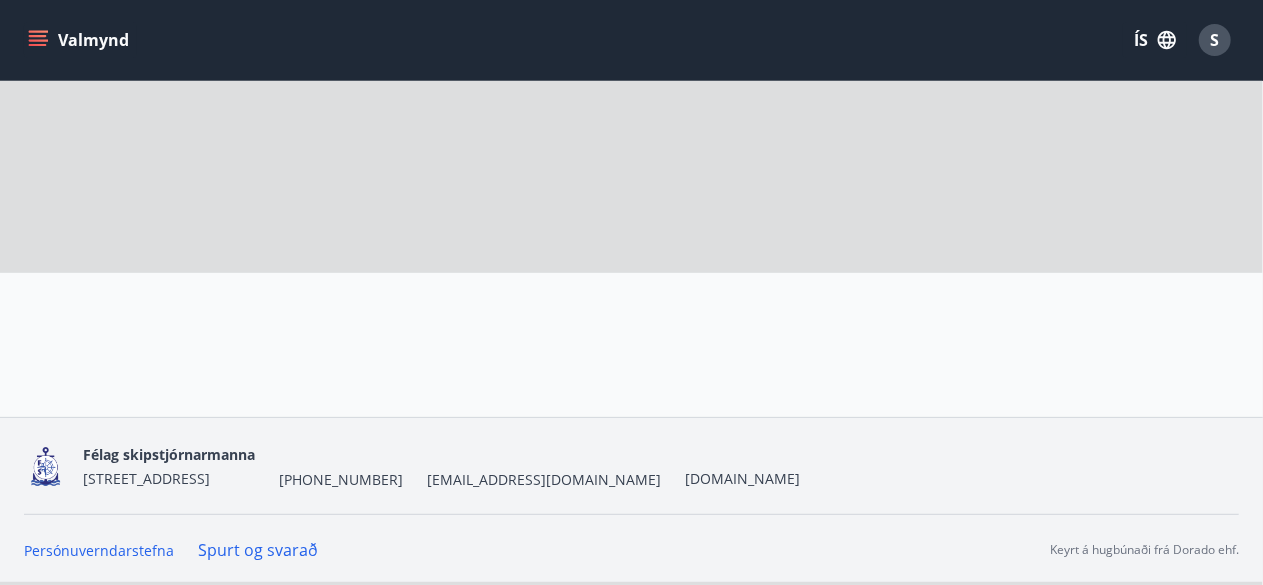 scroll, scrollTop: 0, scrollLeft: 0, axis: both 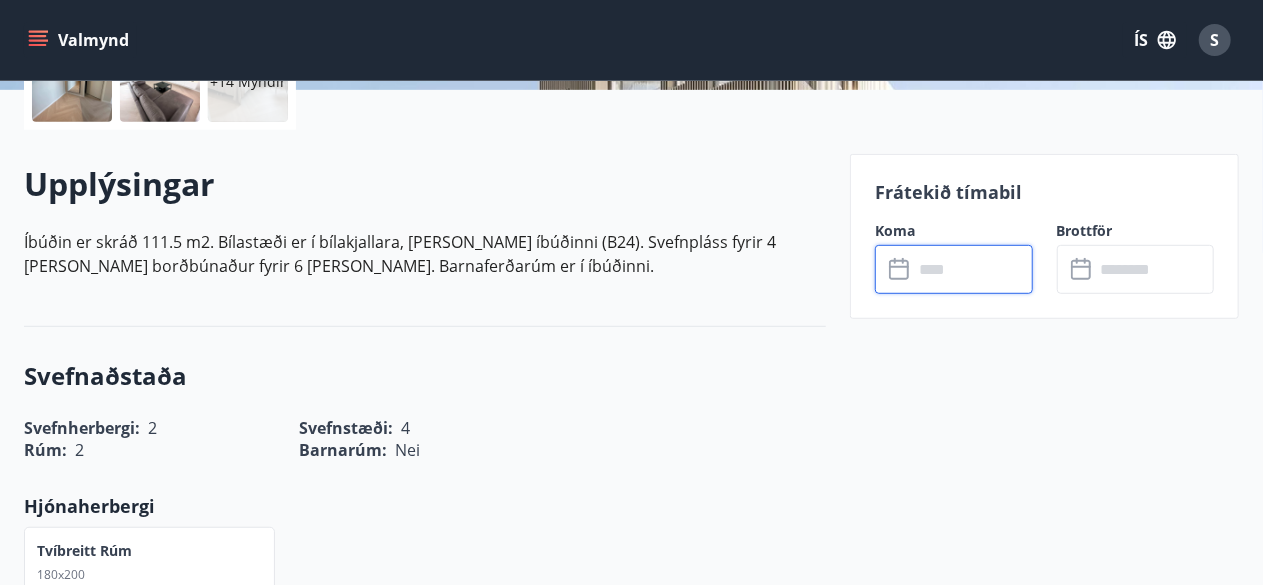 click at bounding box center (973, 269) 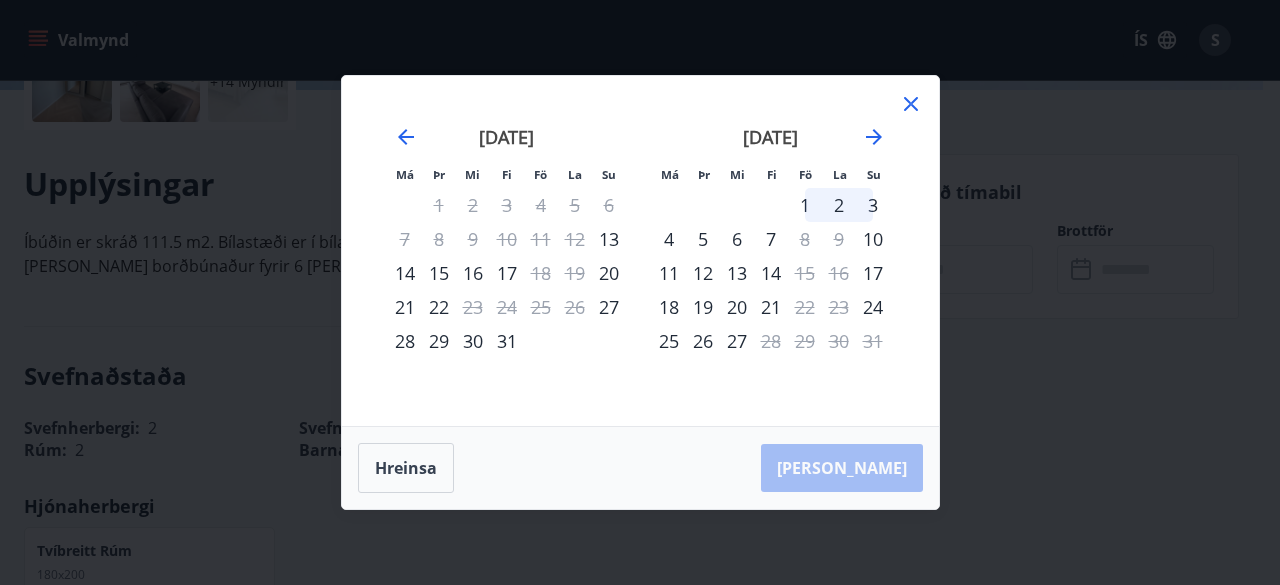 click 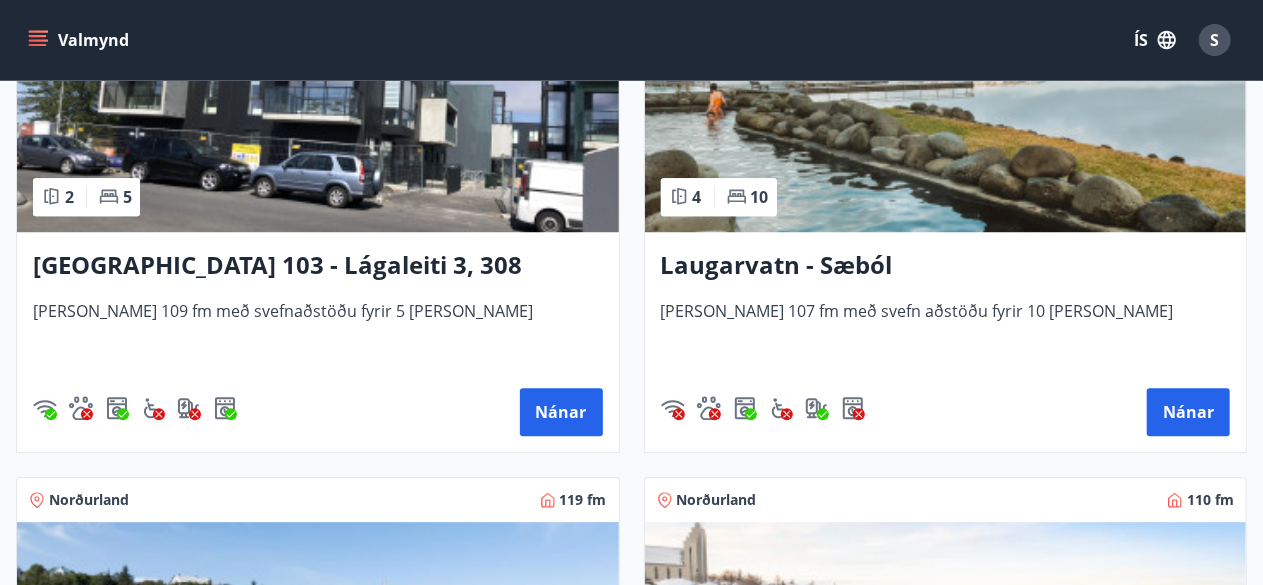 scroll, scrollTop: 2640, scrollLeft: 0, axis: vertical 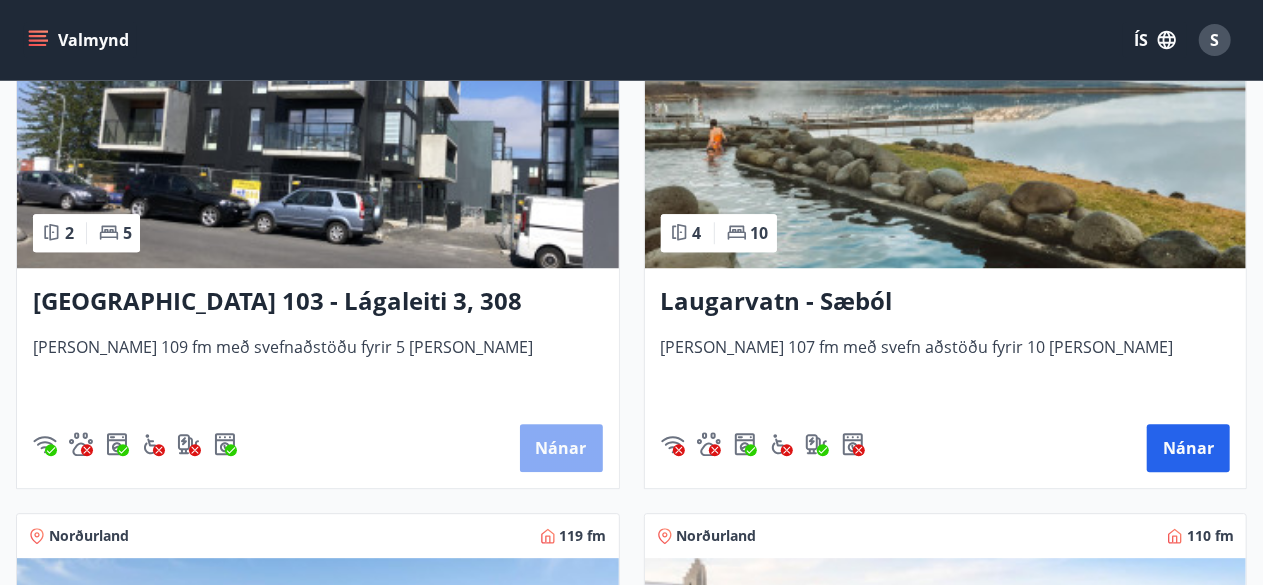 click on "Nánar" at bounding box center [561, 448] 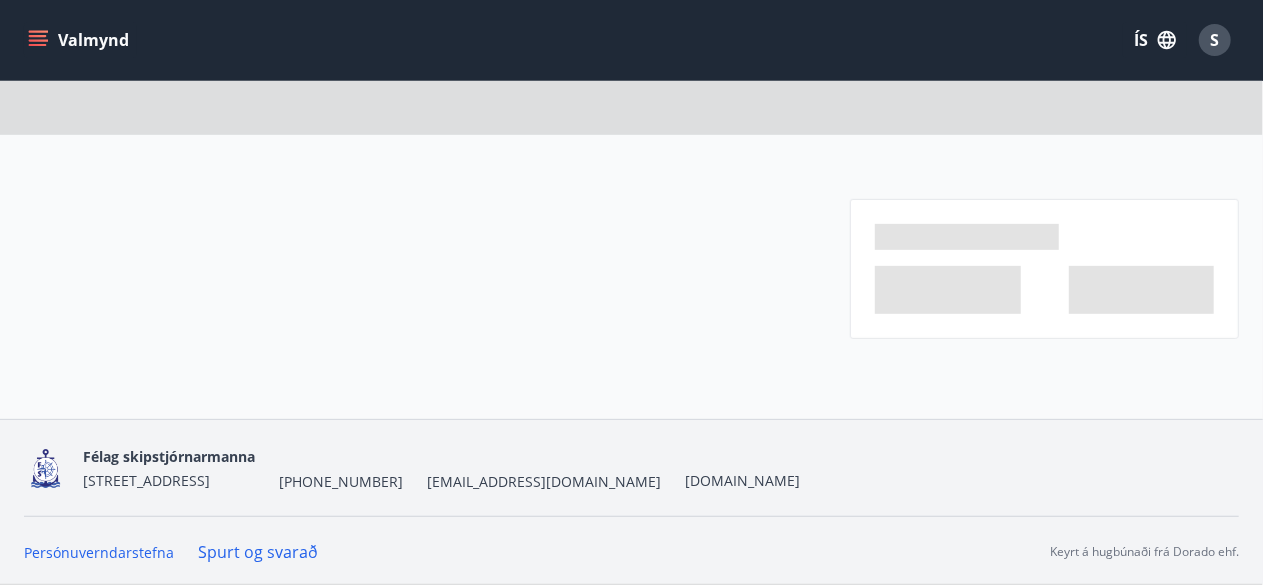 scroll, scrollTop: 0, scrollLeft: 0, axis: both 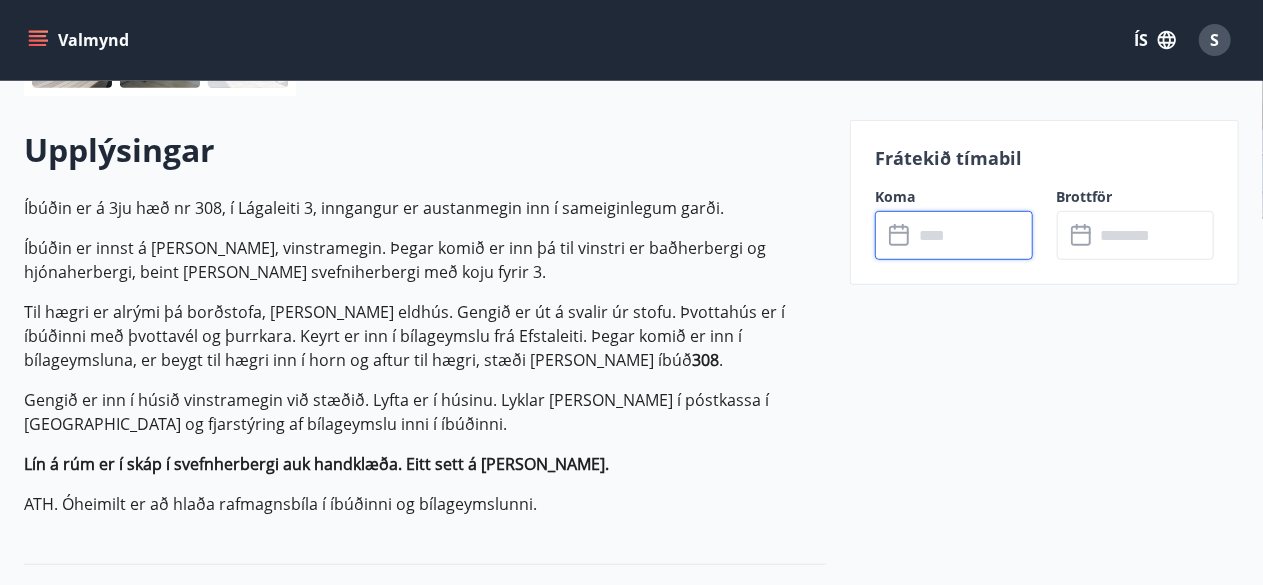 click at bounding box center (973, 235) 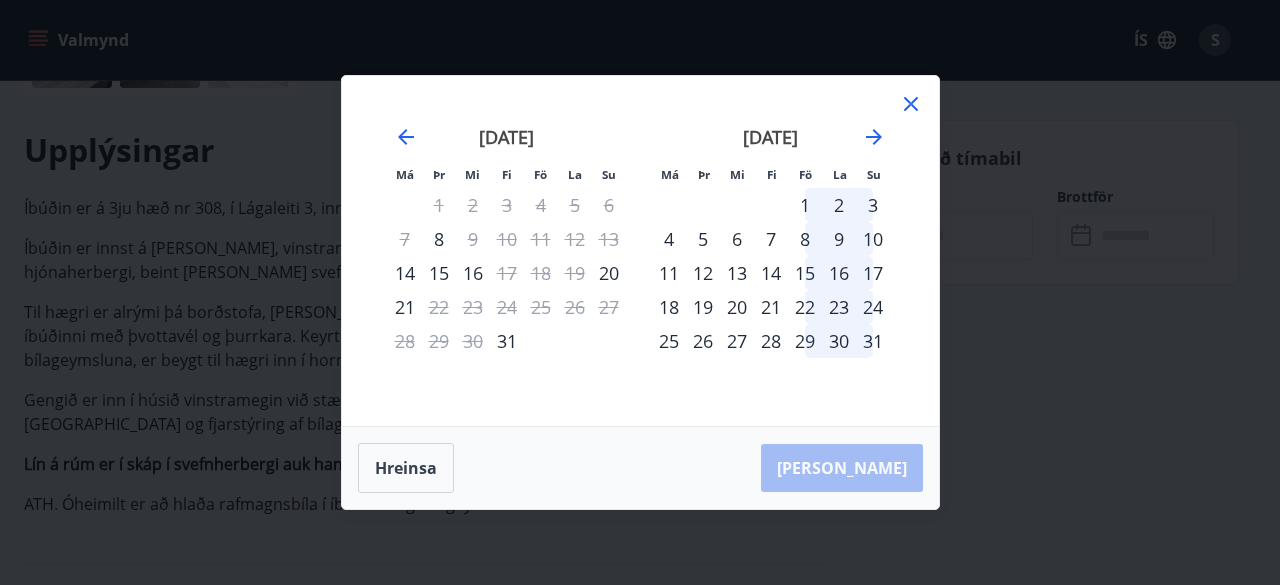 click 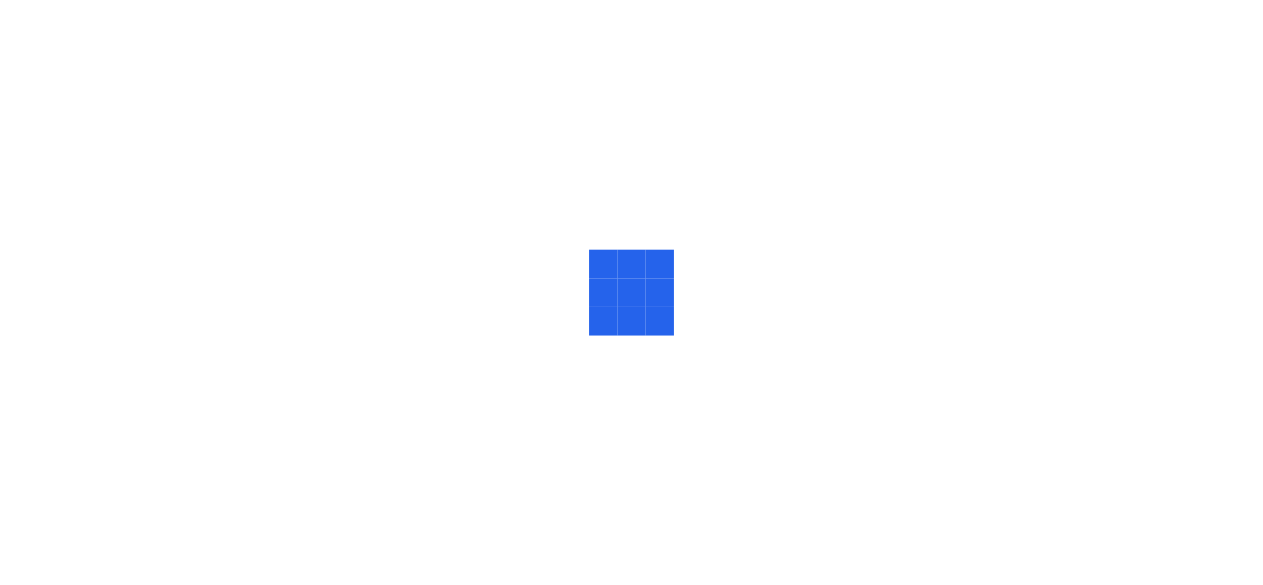 scroll, scrollTop: 0, scrollLeft: 0, axis: both 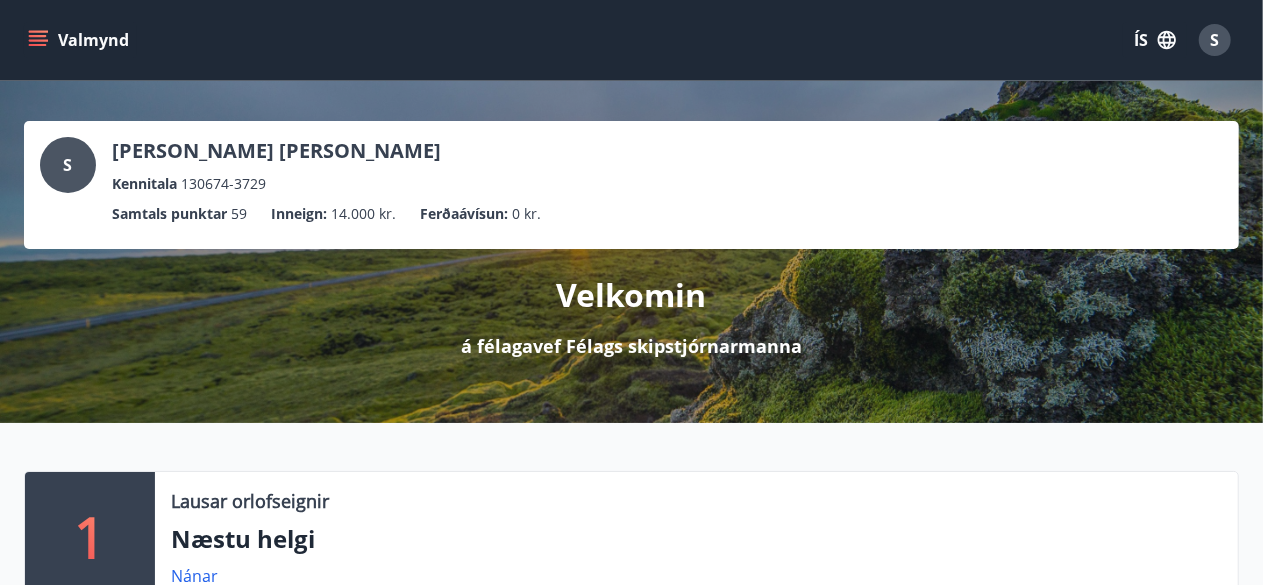click on "Valmynd" at bounding box center [80, 40] 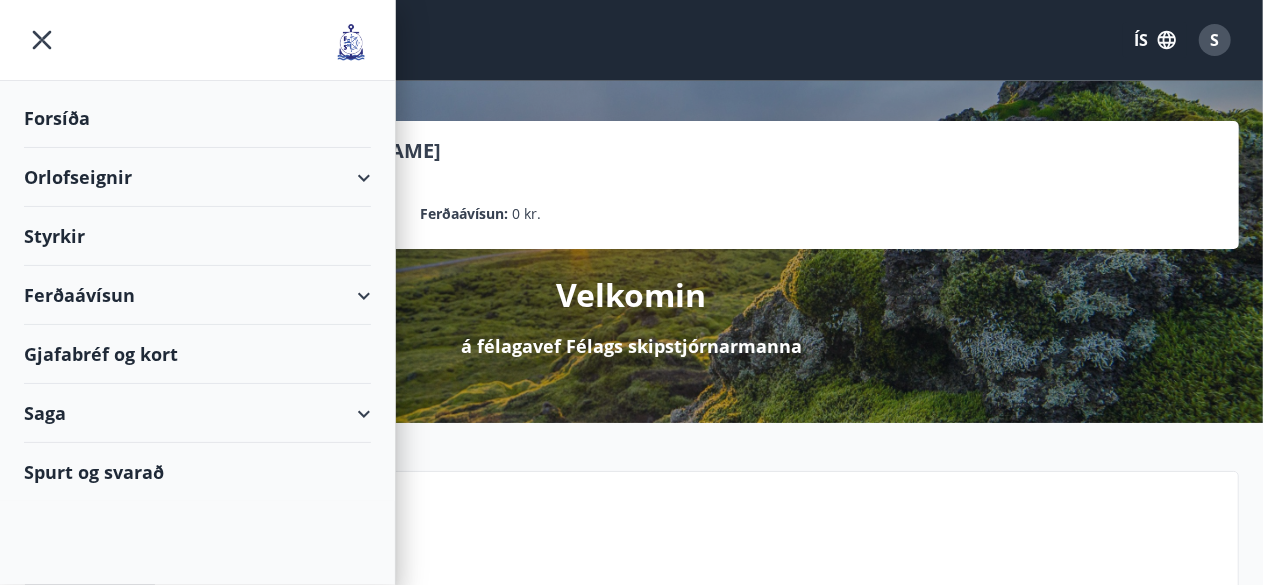 click on "Orlofseignir" at bounding box center (197, 177) 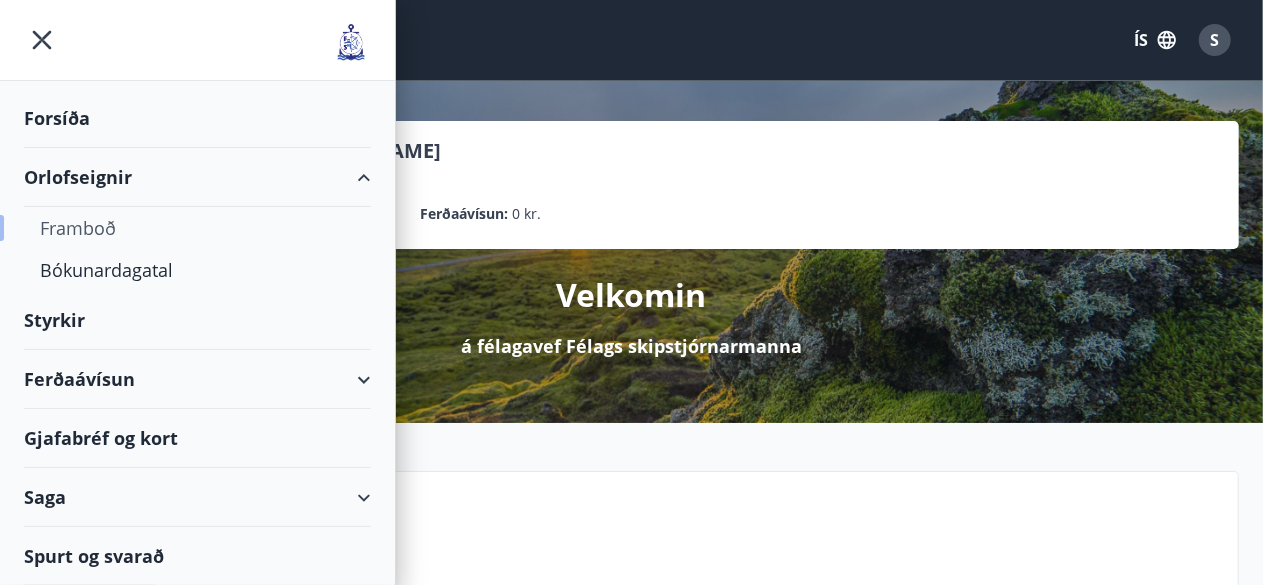 click on "Framboð" at bounding box center [197, 228] 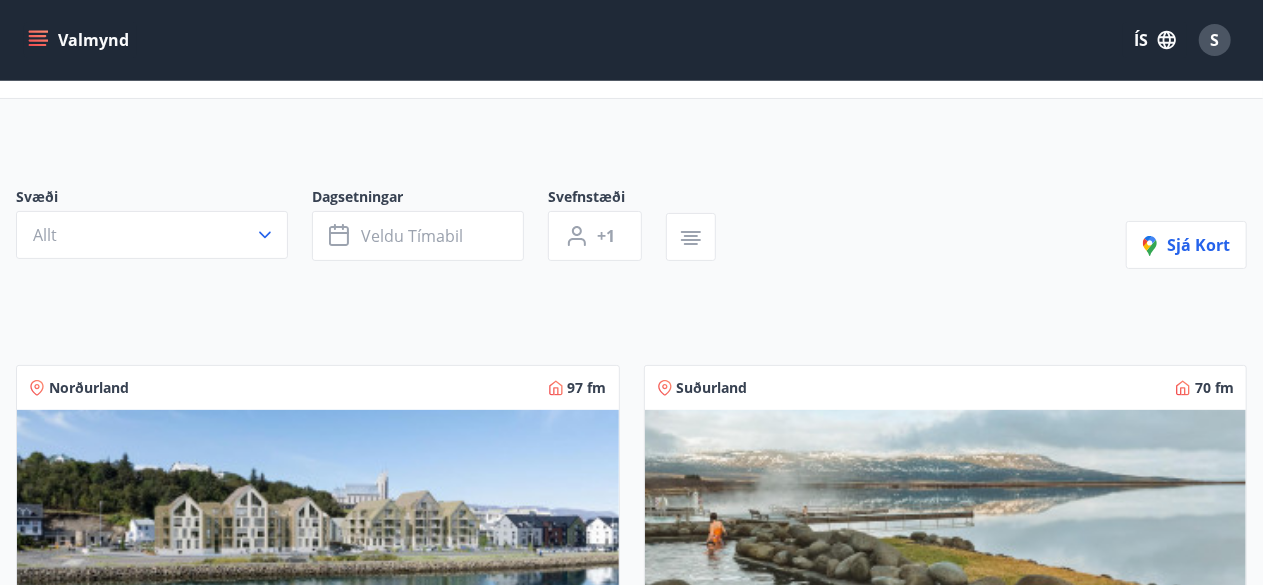 scroll, scrollTop: 80, scrollLeft: 0, axis: vertical 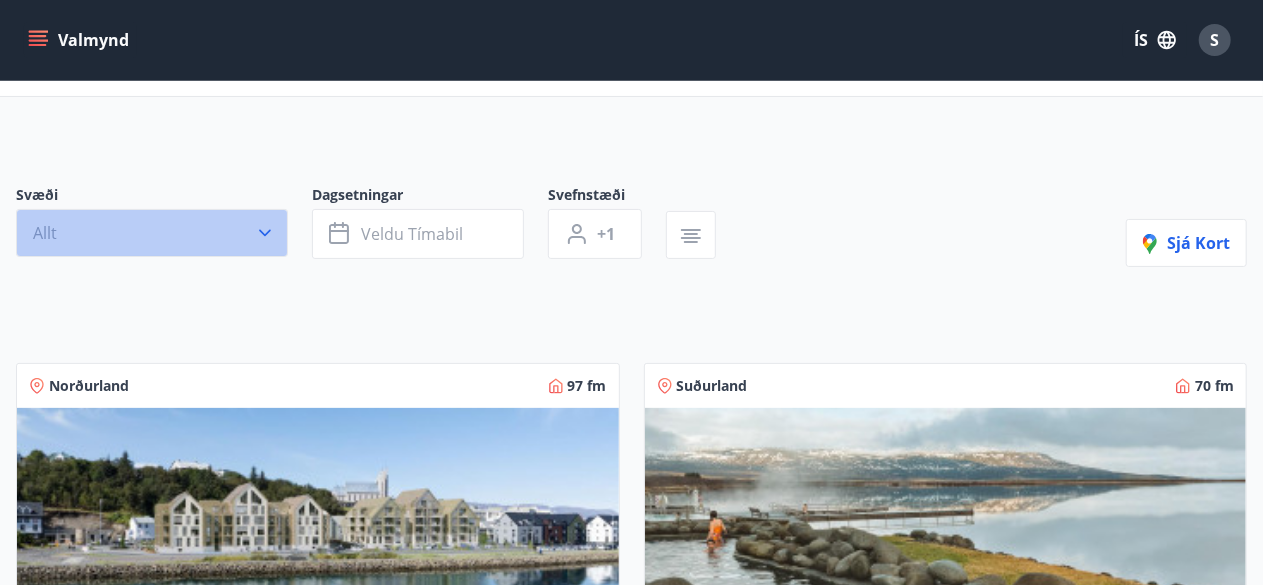 click 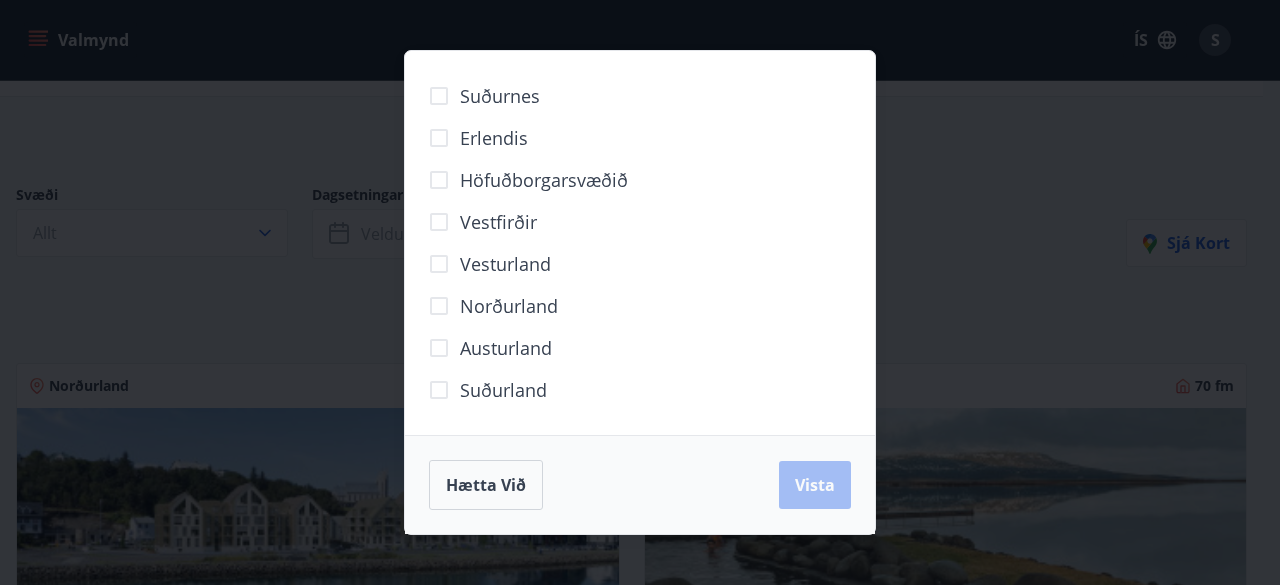 click on "Höfuðborgarsvæðið" at bounding box center (544, 180) 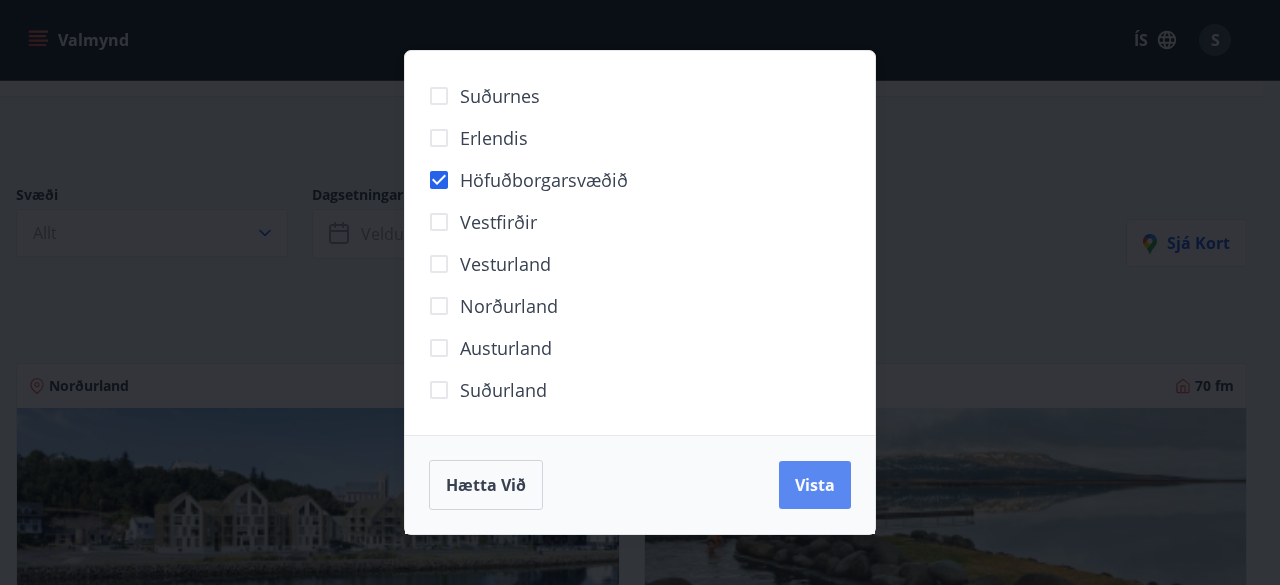 click on "Vista" at bounding box center [815, 485] 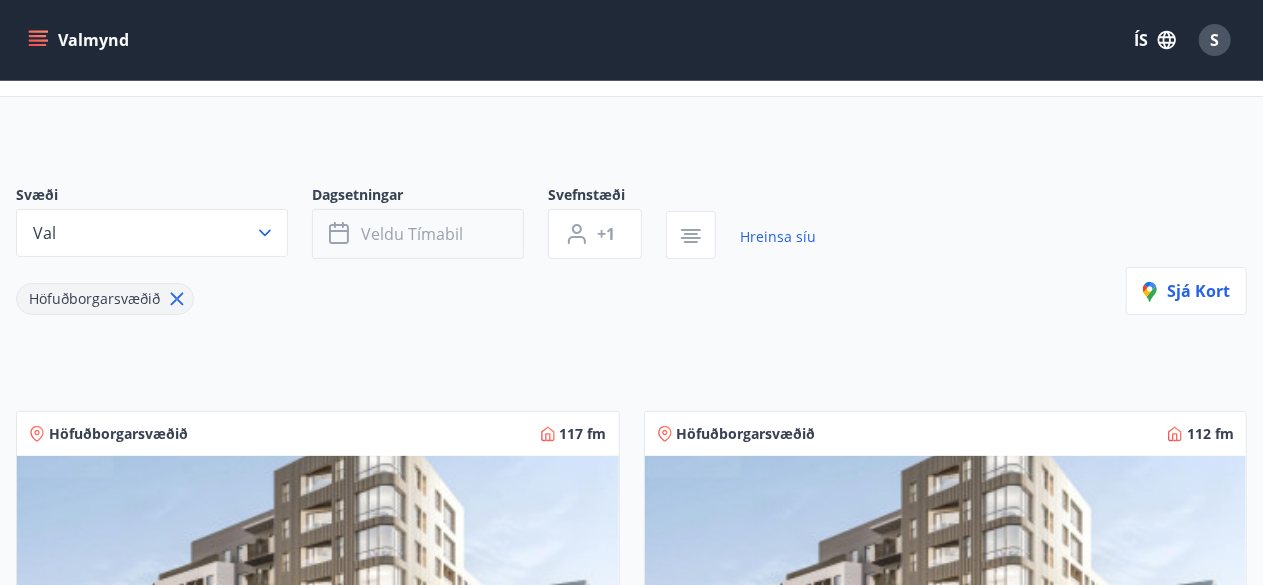 click on "Veldu tímabil" at bounding box center (418, 234) 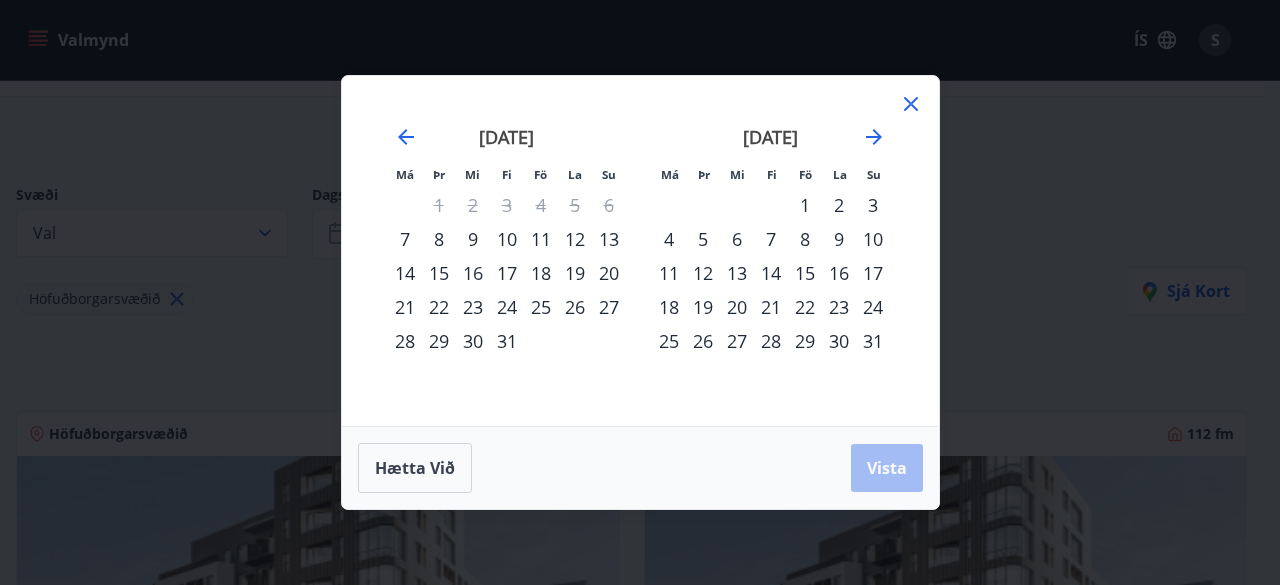 click on "26" at bounding box center [575, 307] 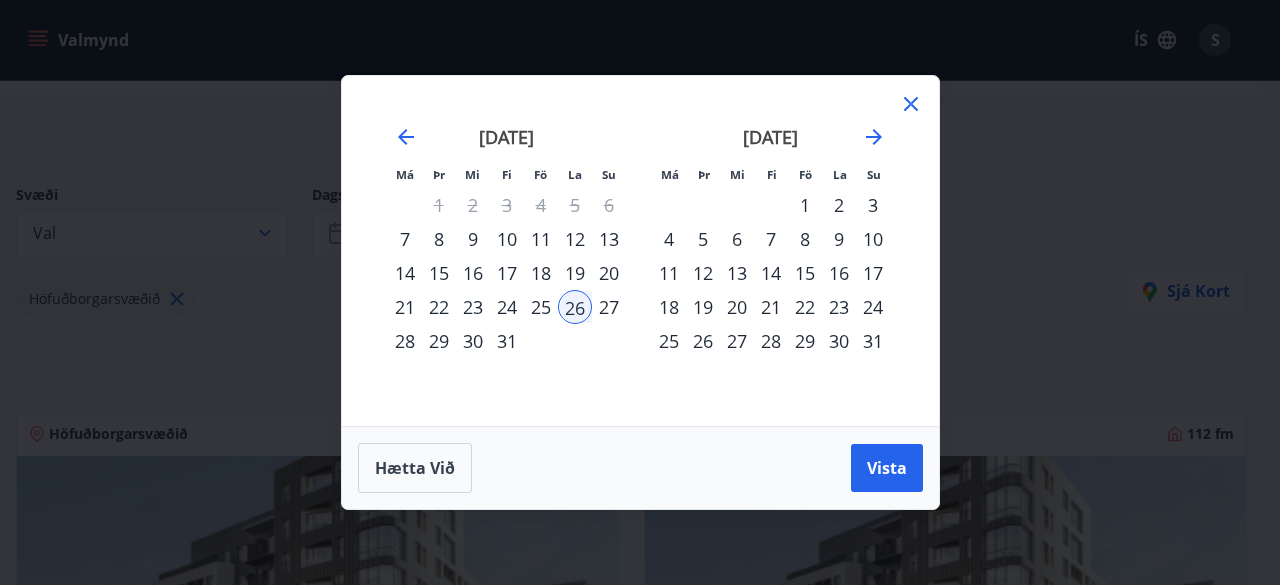 click on "30" at bounding box center (473, 341) 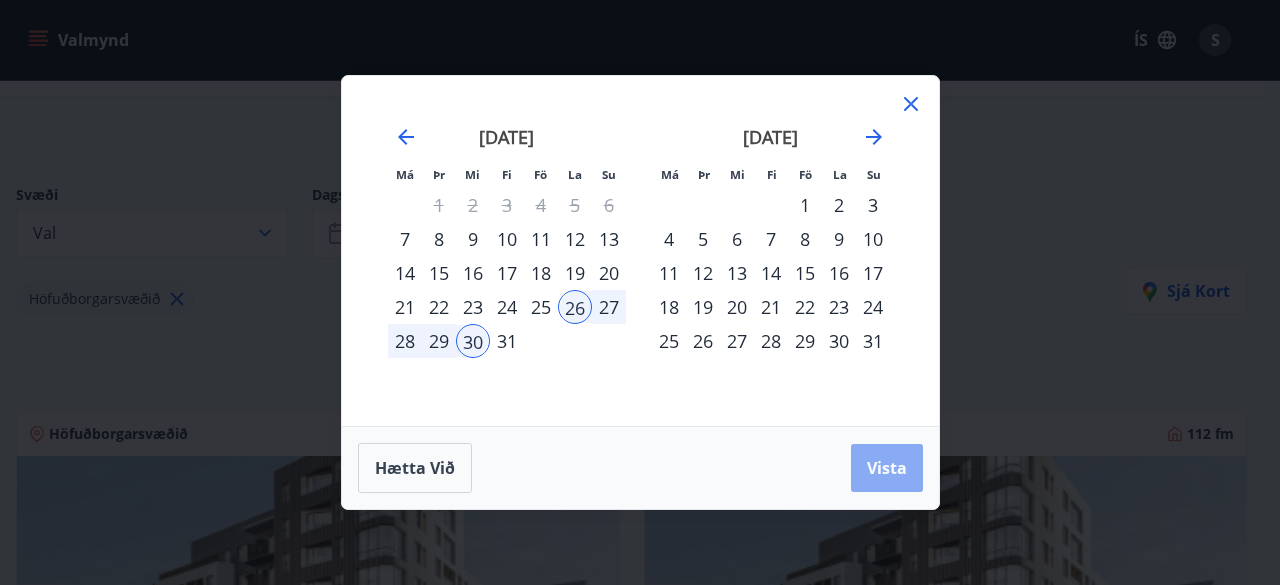 click on "Vista" at bounding box center [887, 468] 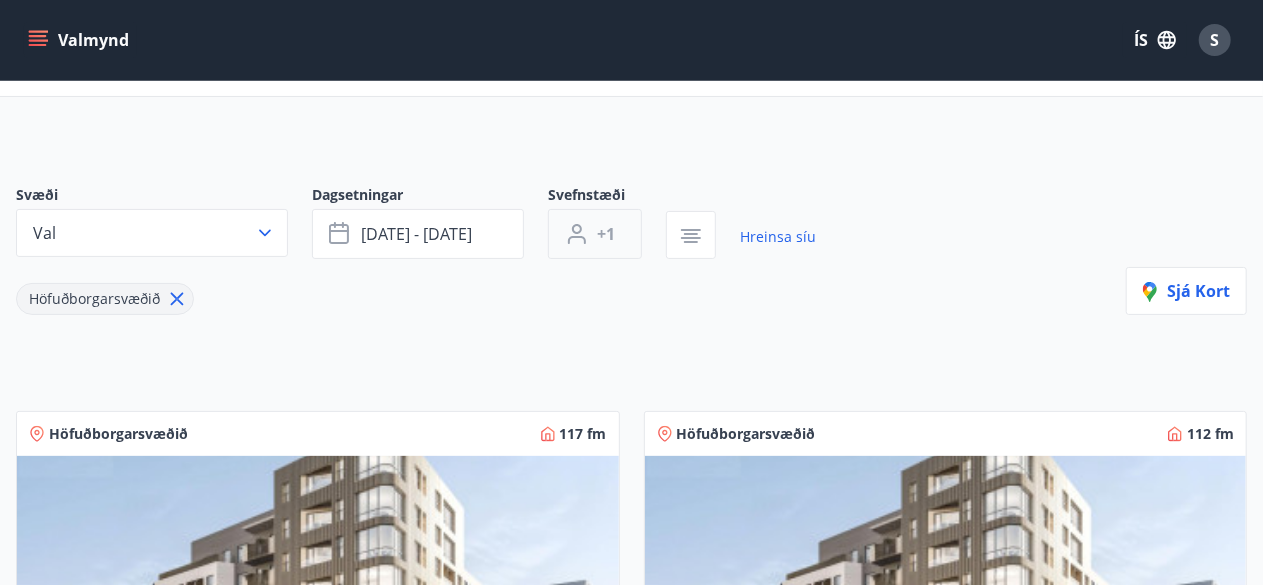 click on "+1" at bounding box center (606, 234) 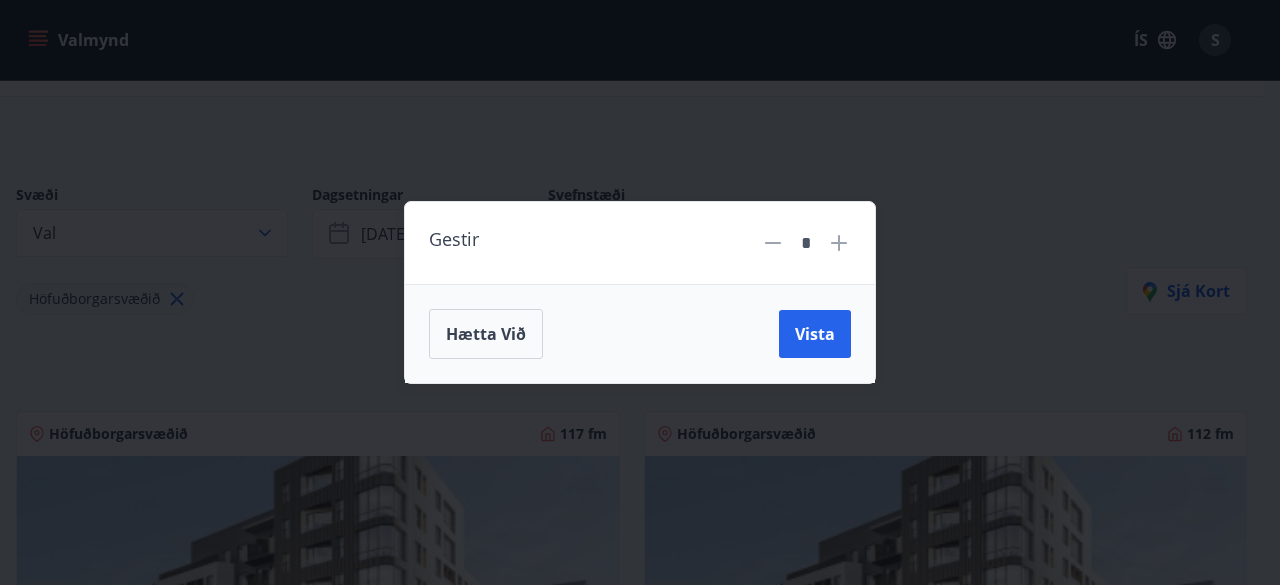 click 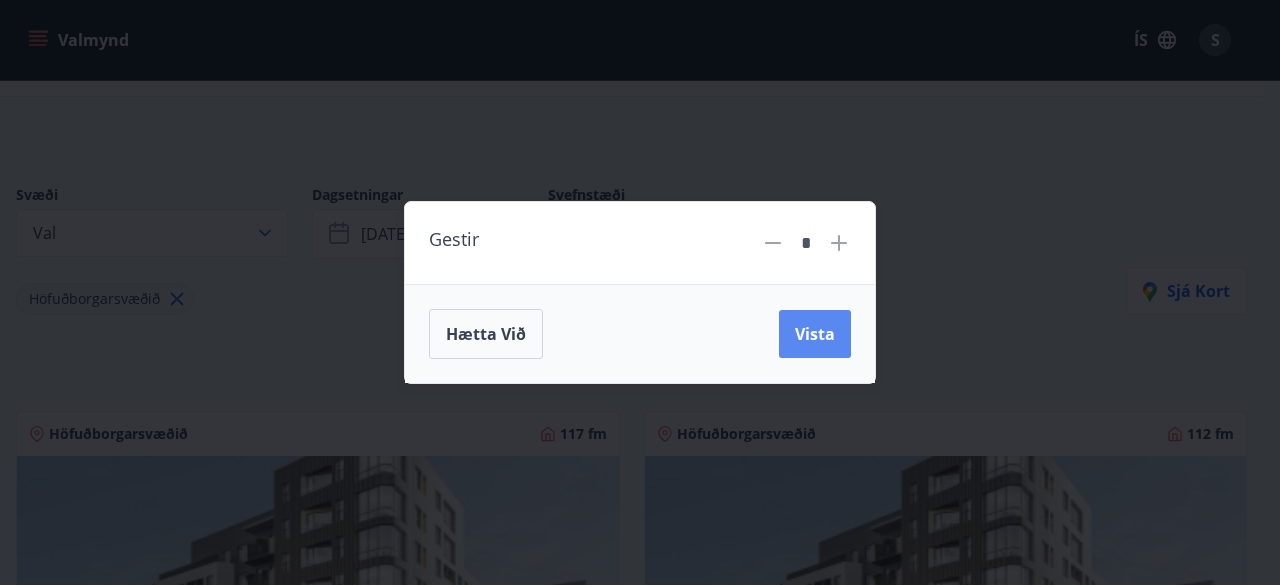 click on "Vista" at bounding box center [815, 334] 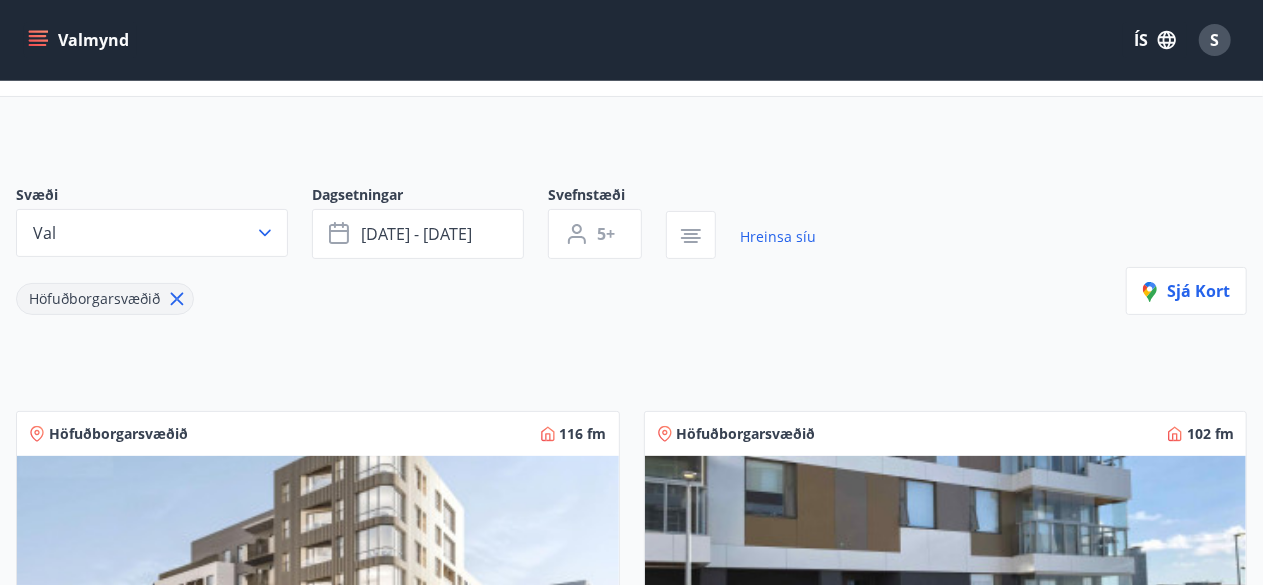 type 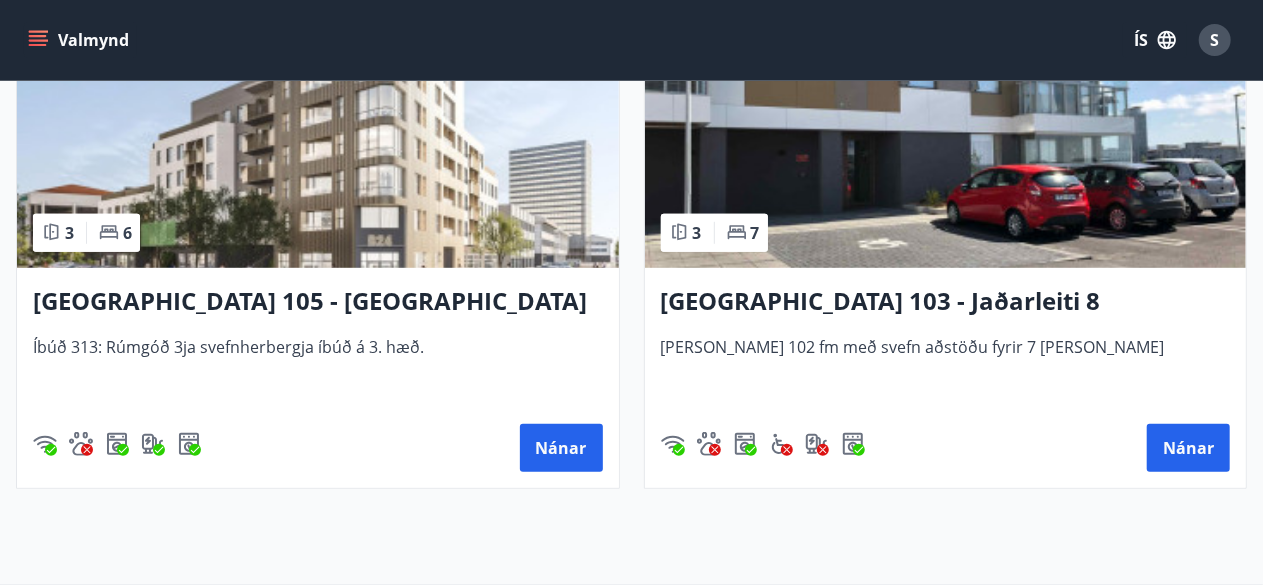 scroll, scrollTop: 480, scrollLeft: 0, axis: vertical 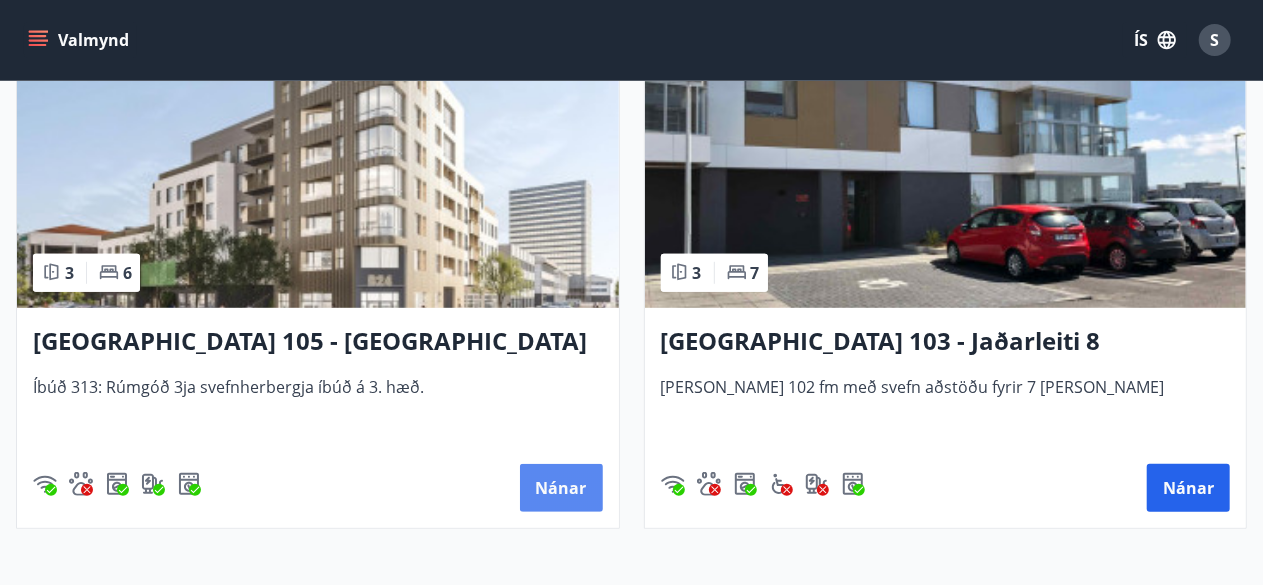 click on "Nánar" at bounding box center [561, 488] 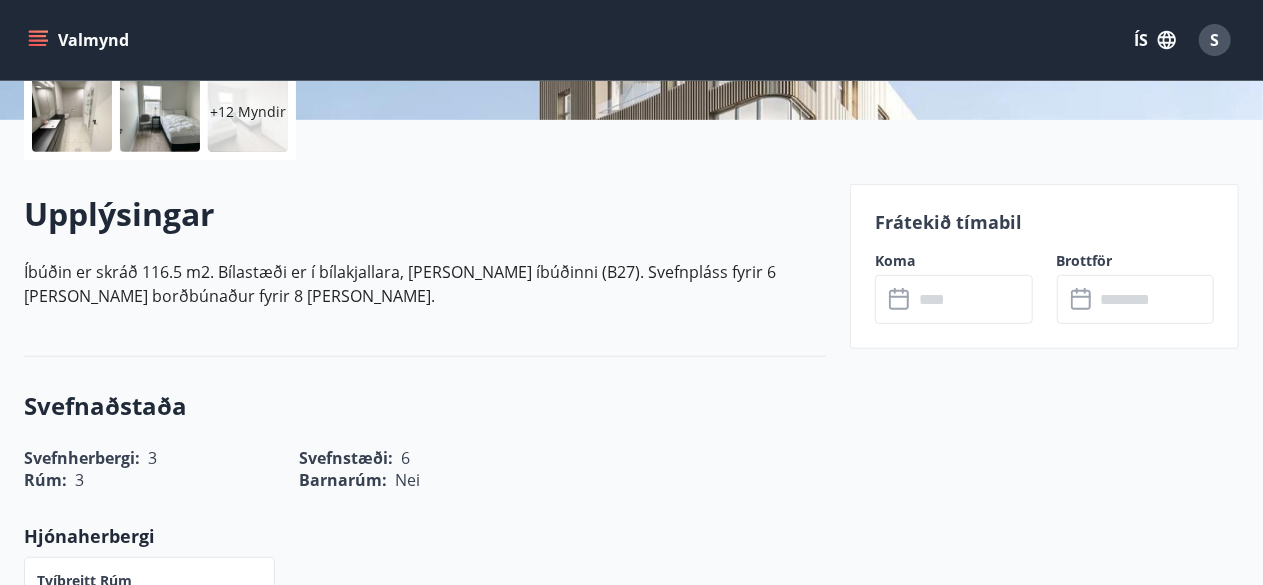 scroll, scrollTop: 520, scrollLeft: 0, axis: vertical 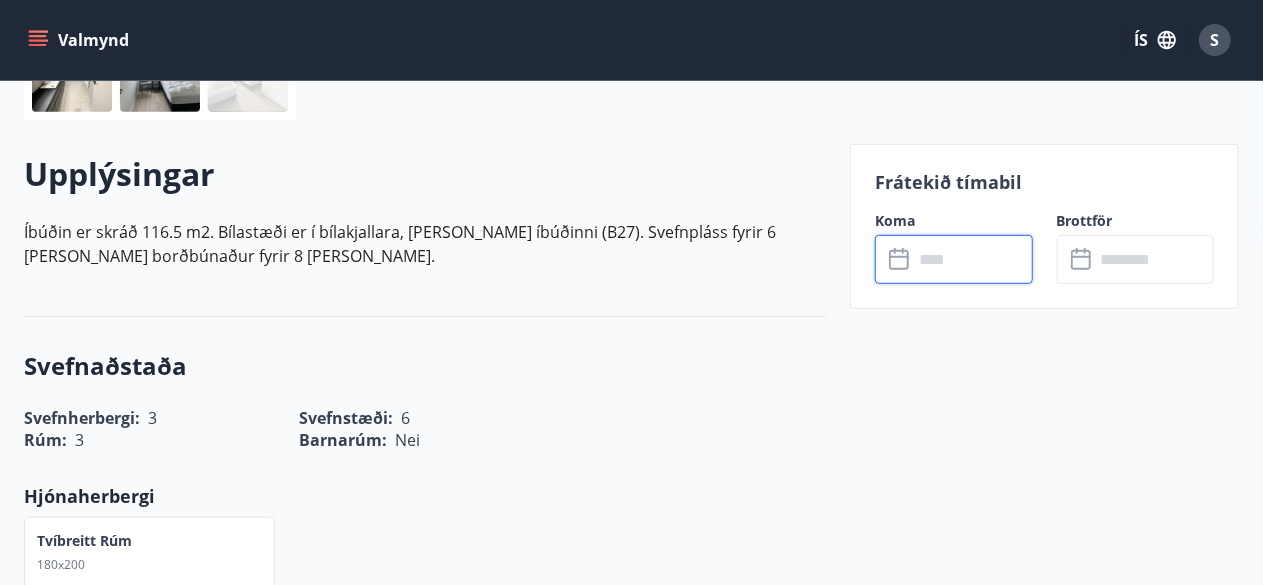 click at bounding box center [973, 259] 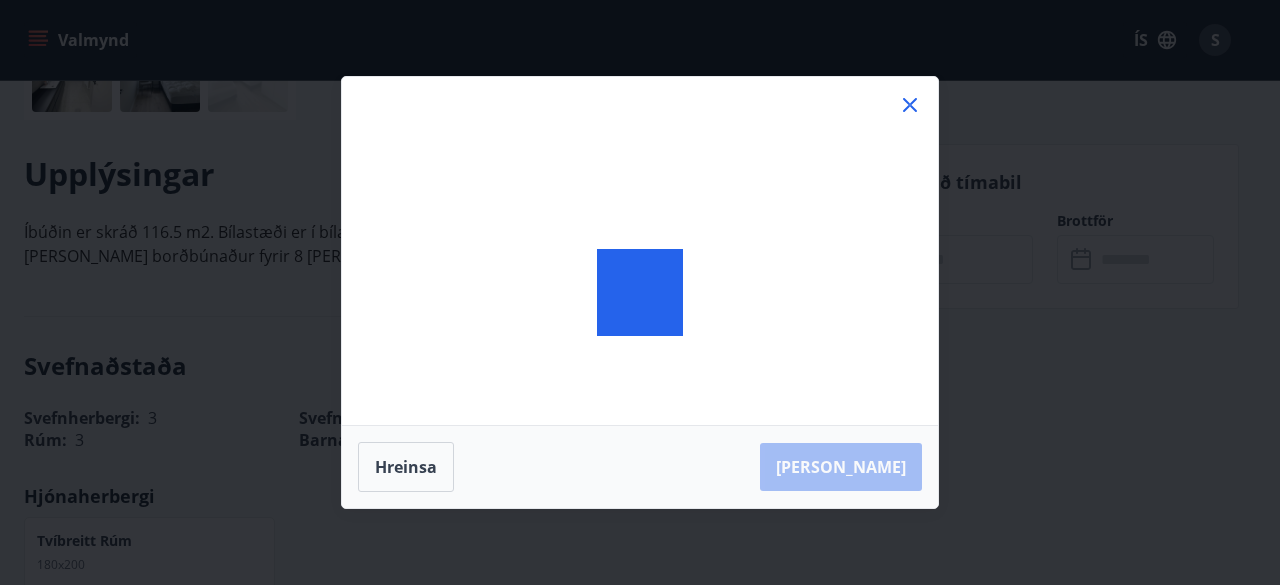 click on "Hreinsa Taka Frá" at bounding box center (640, 292) 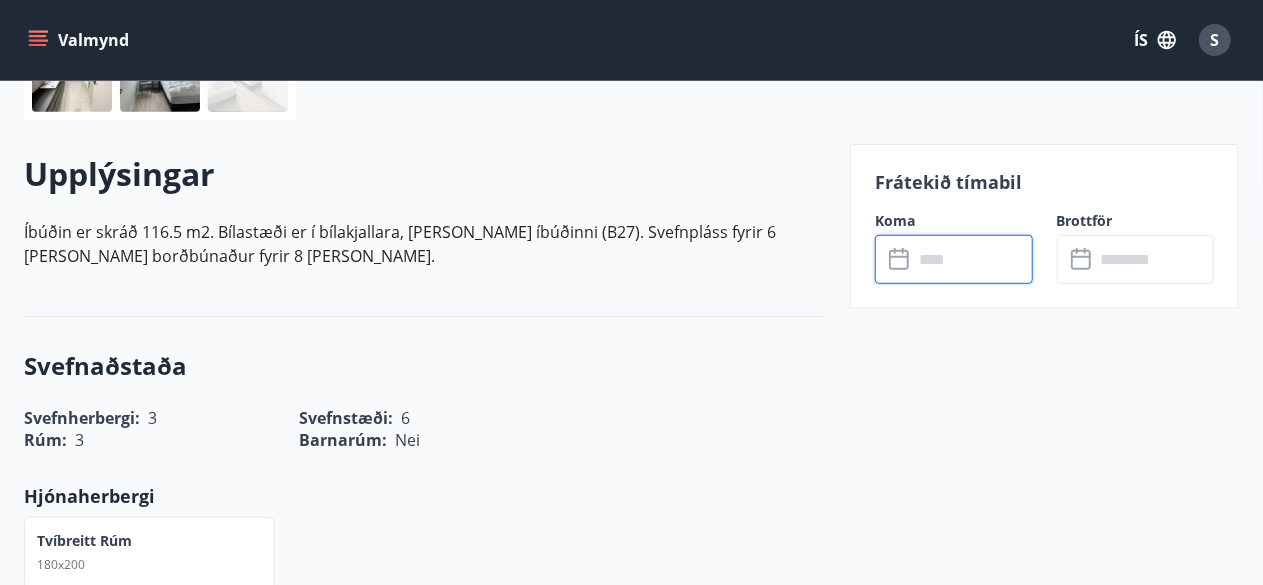 click at bounding box center [973, 259] 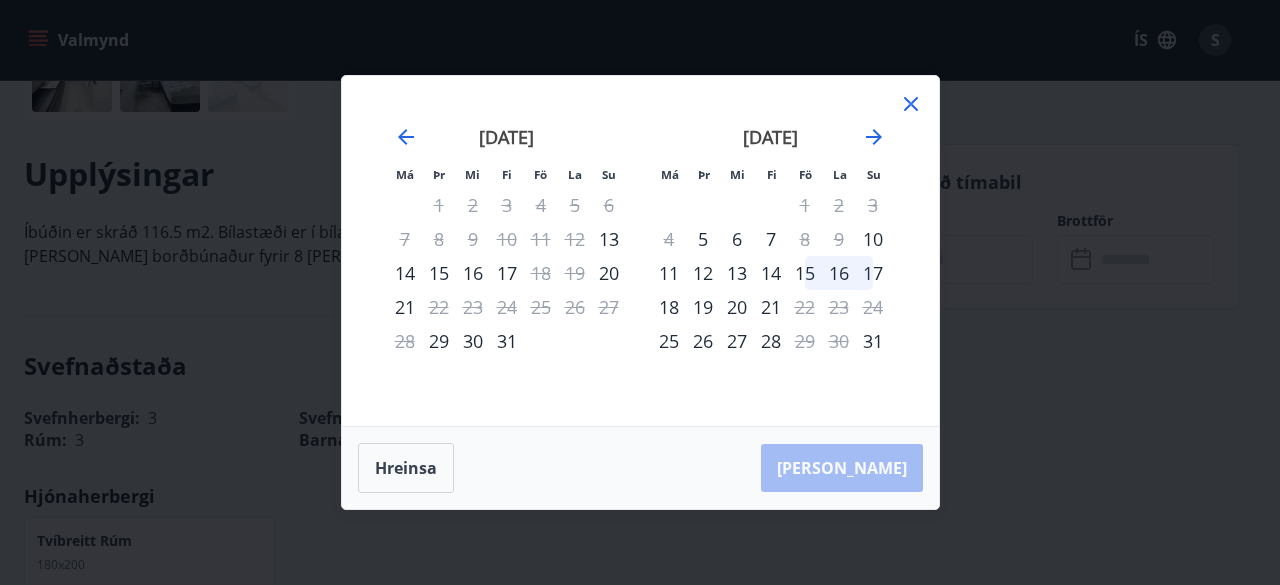 click 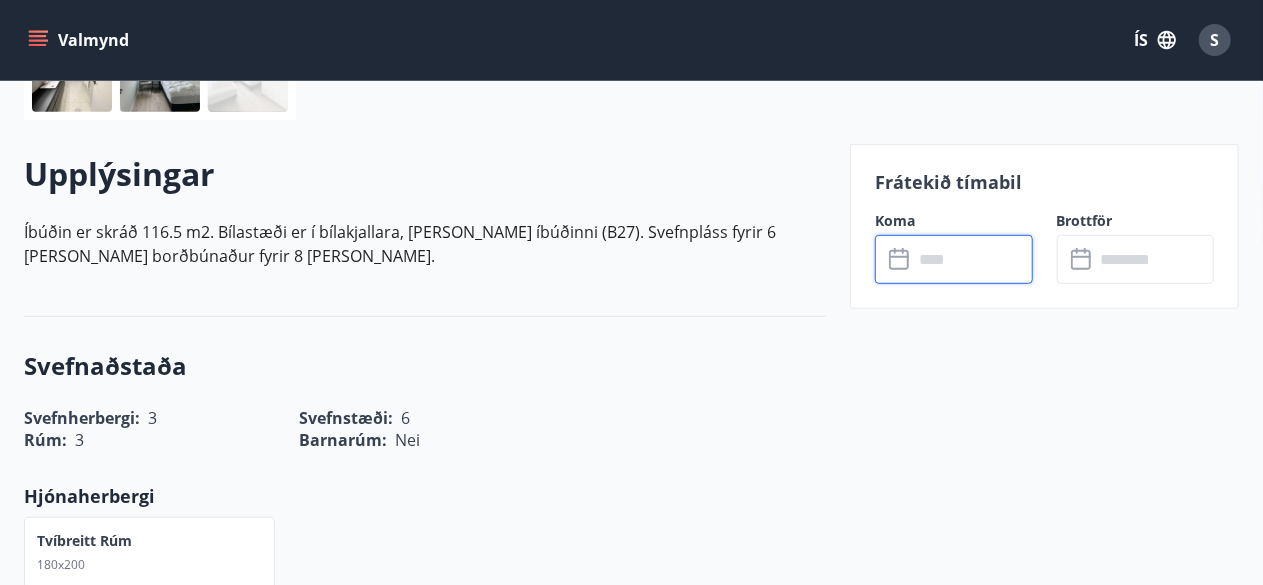 scroll, scrollTop: 0, scrollLeft: 0, axis: both 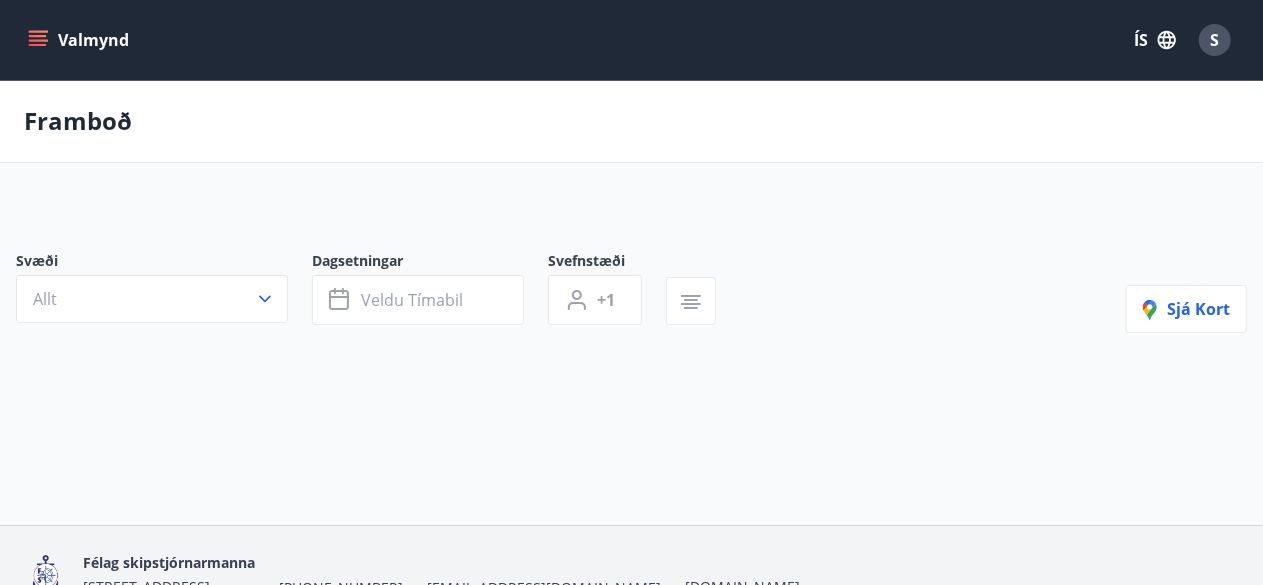 type on "*" 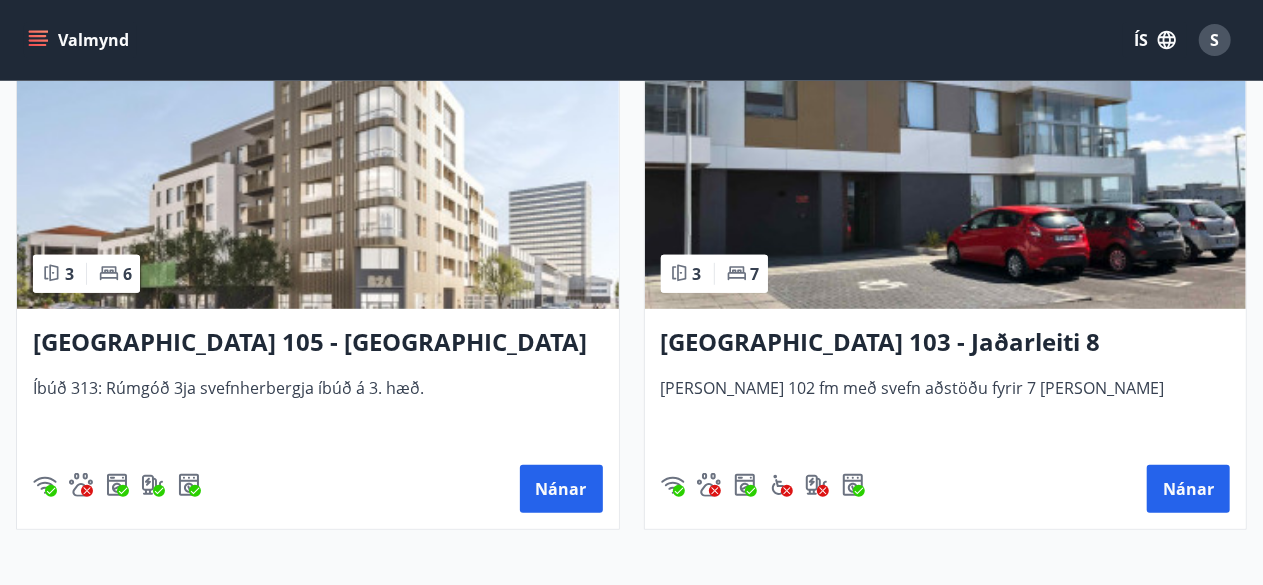 scroll, scrollTop: 507, scrollLeft: 0, axis: vertical 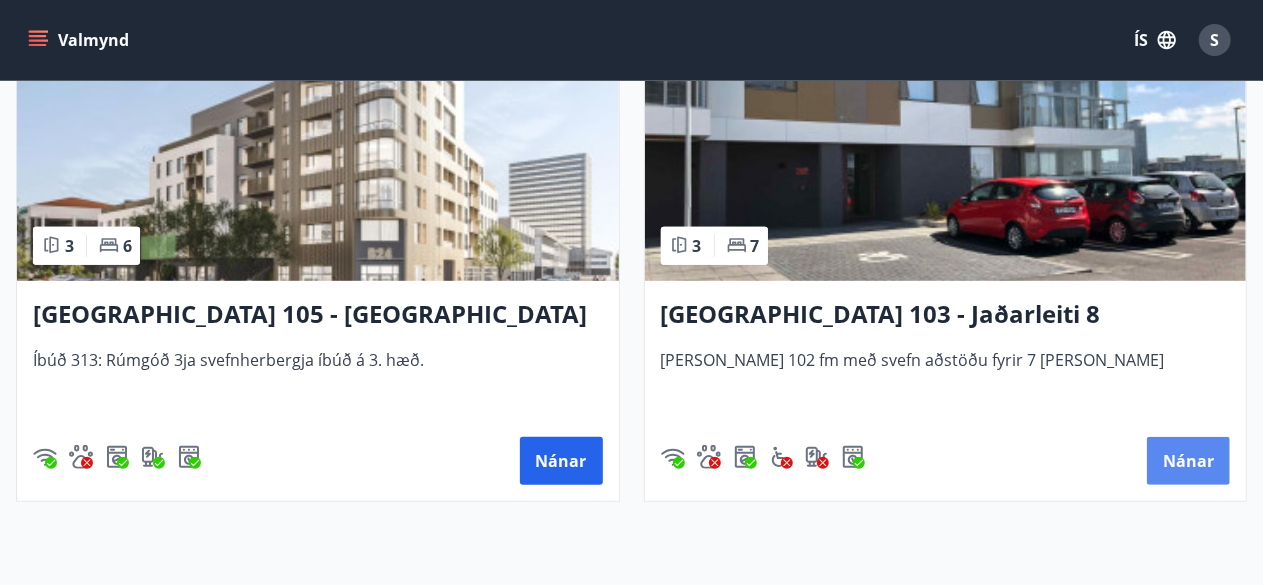 click on "Nánar" at bounding box center [1188, 461] 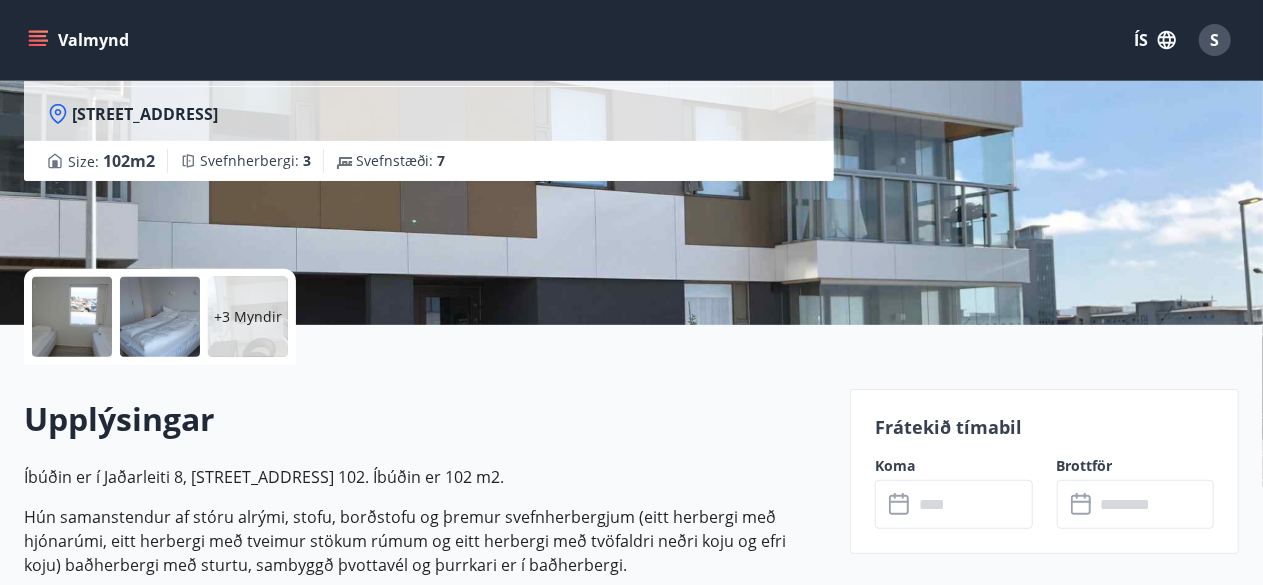 scroll, scrollTop: 280, scrollLeft: 0, axis: vertical 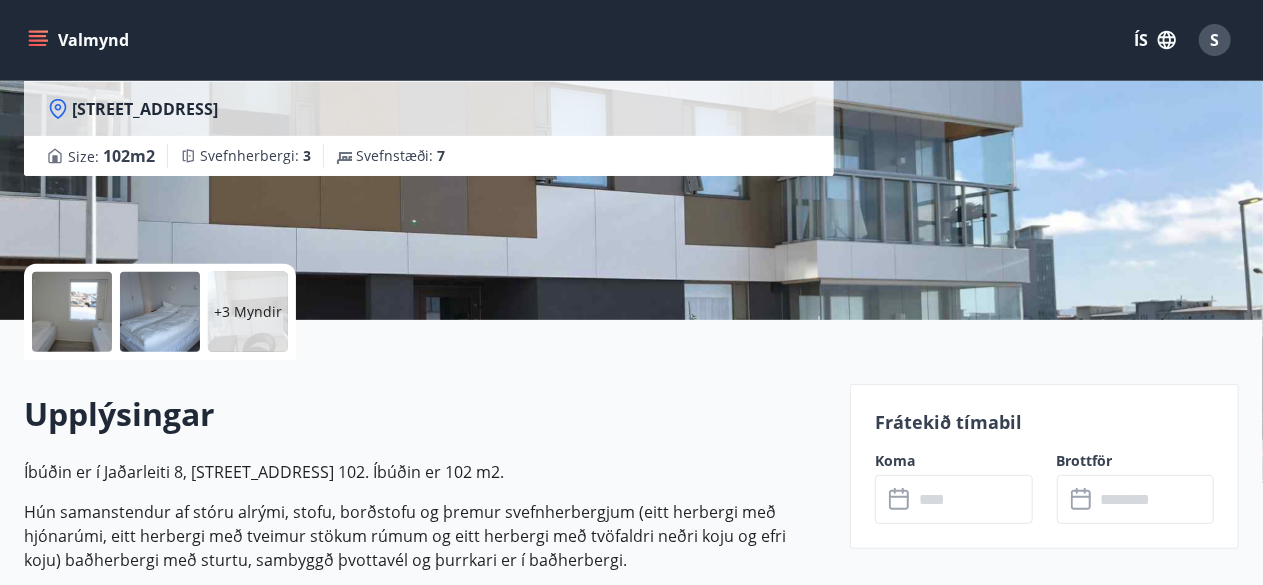 click at bounding box center [973, 499] 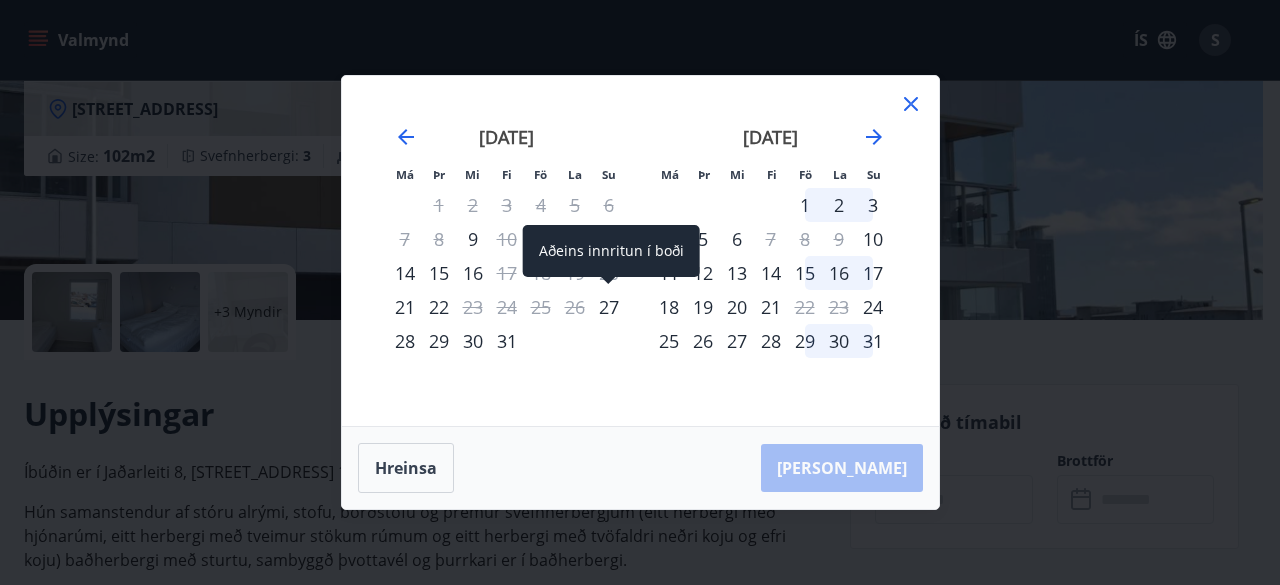 click on "27" at bounding box center [609, 307] 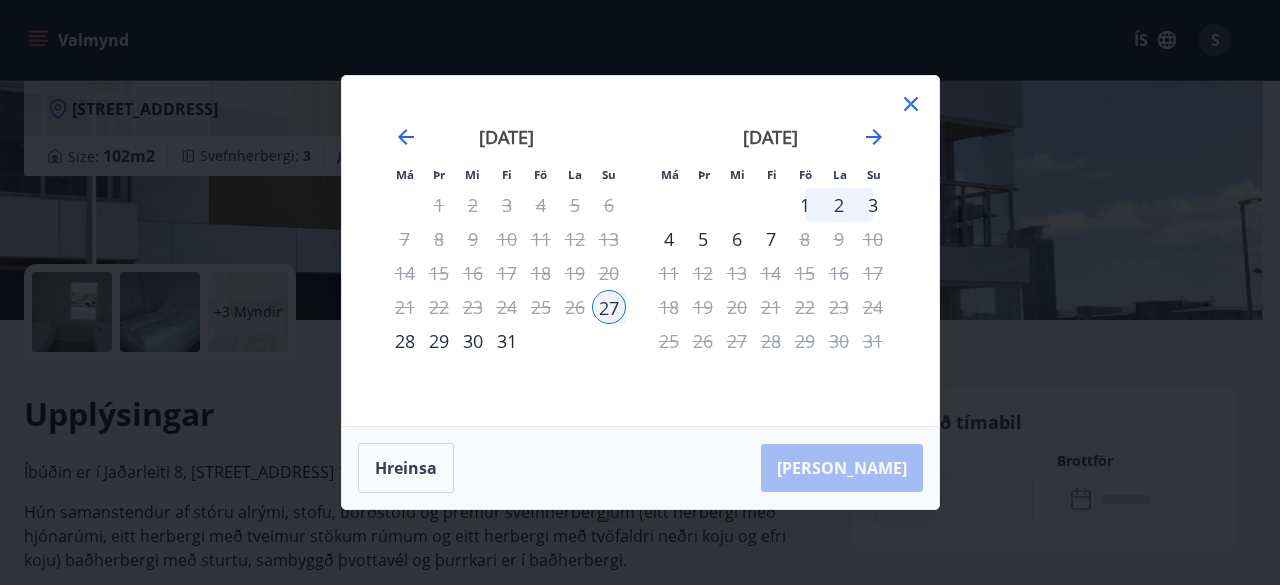 click on "30" at bounding box center (473, 341) 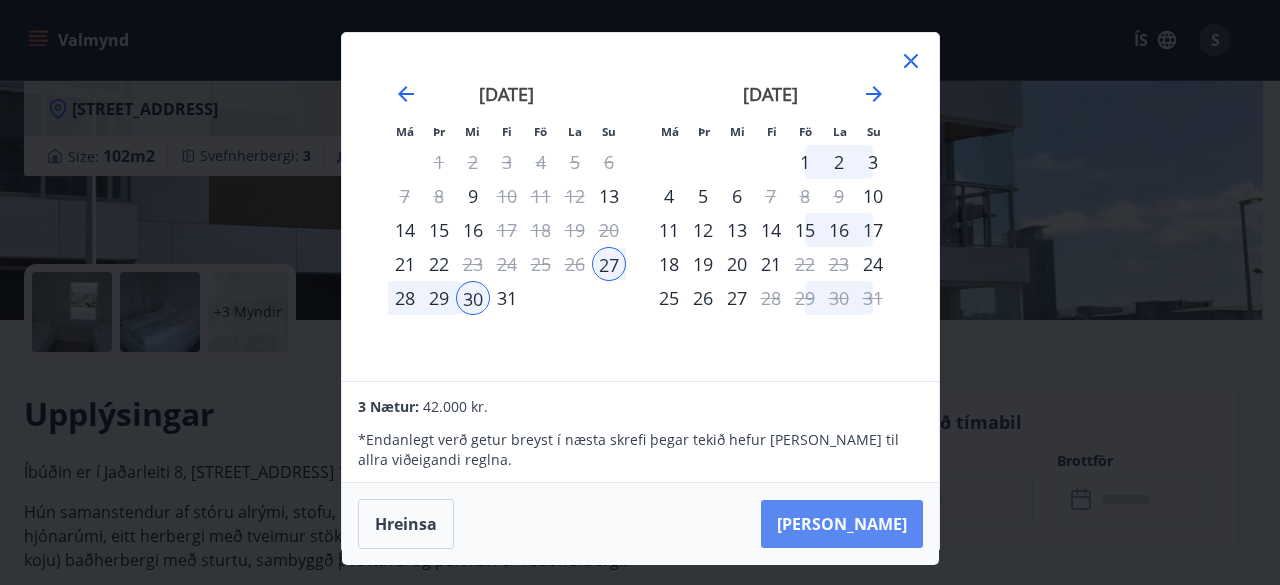 click on "Taka Frá" at bounding box center (842, 524) 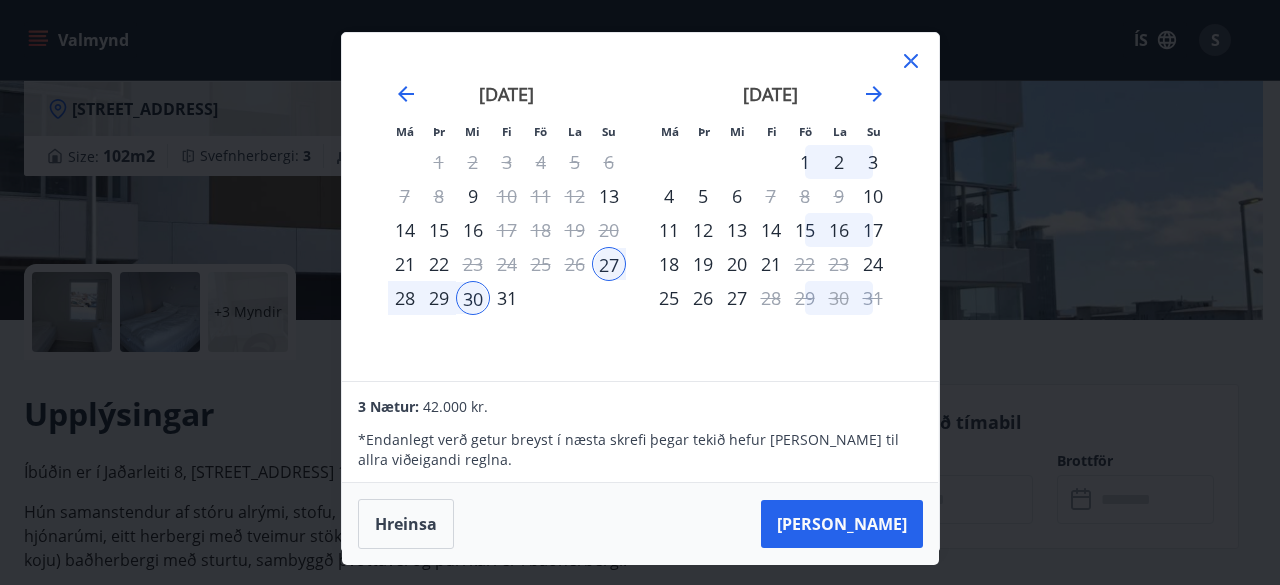 click on "29" at bounding box center [439, 298] 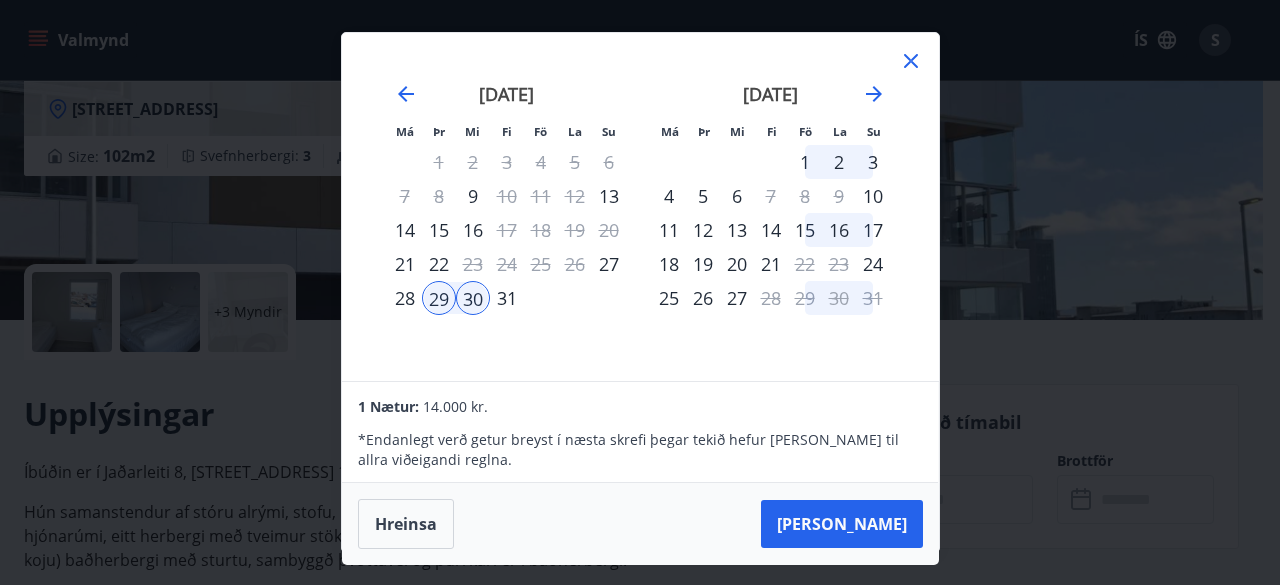 click on "29" at bounding box center (439, 298) 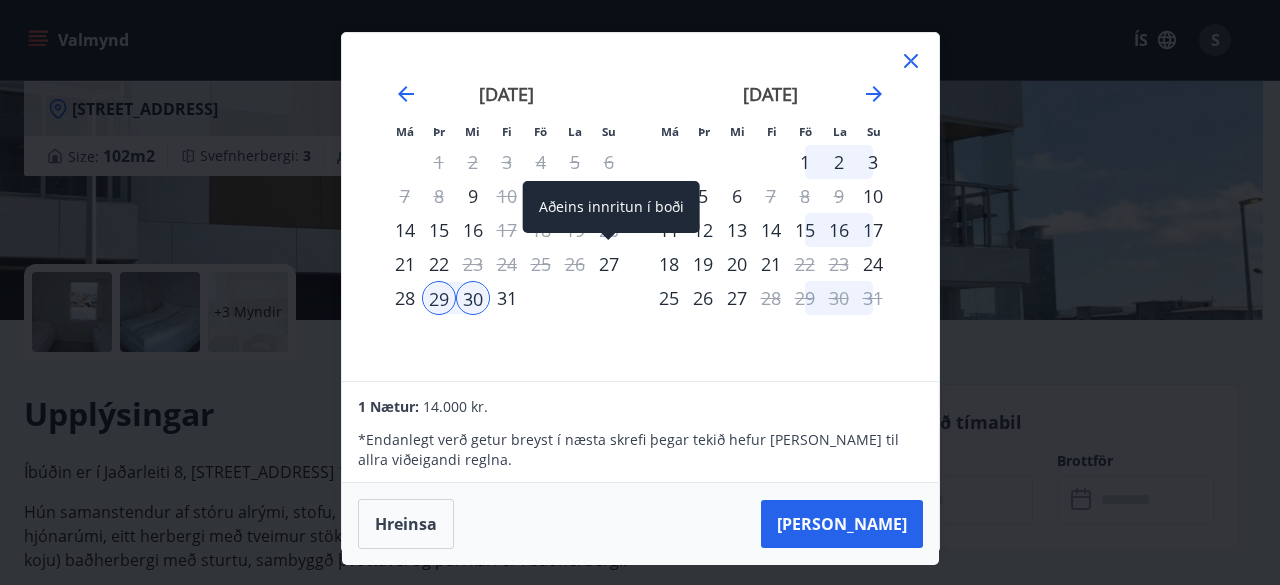click on "27" at bounding box center (609, 264) 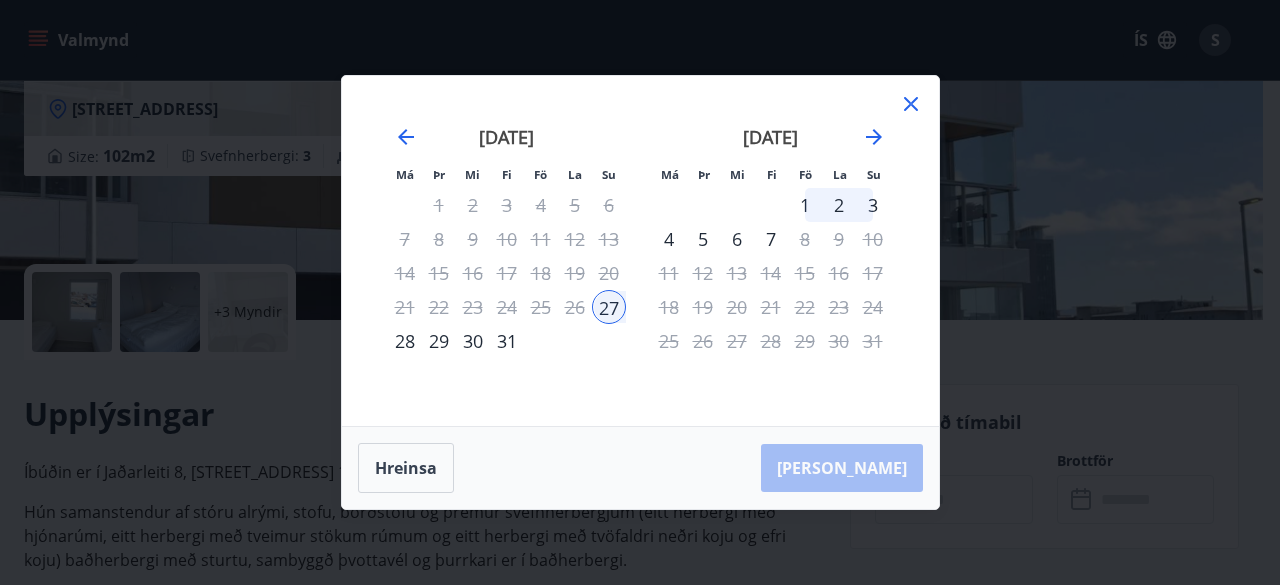 click on "29" at bounding box center [439, 341] 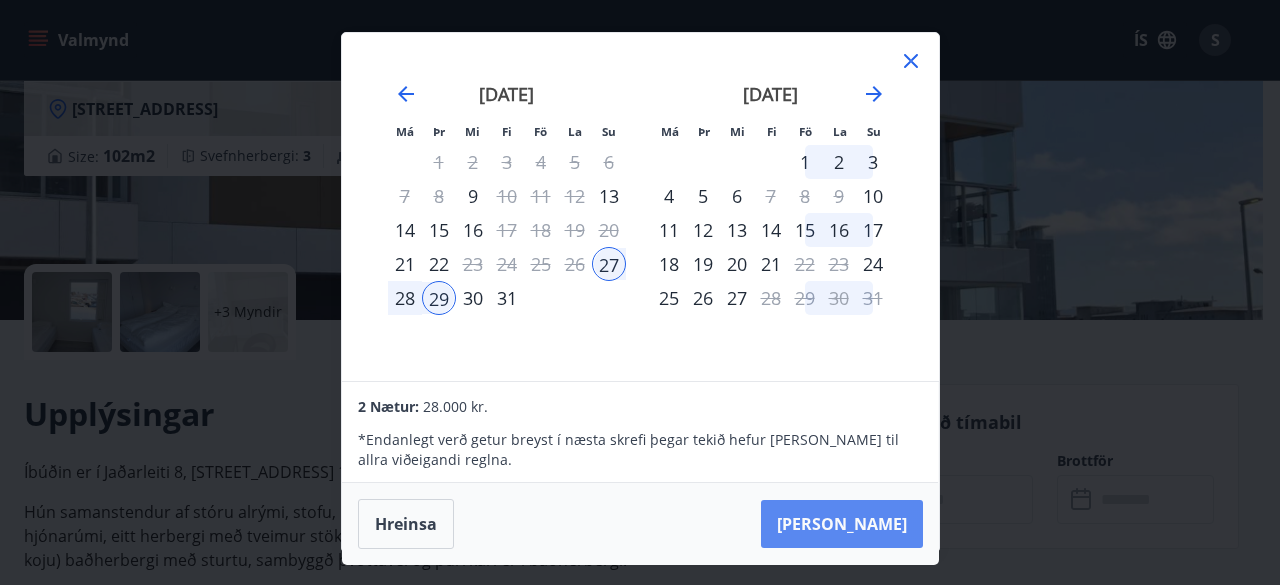 click on "Taka Frá" at bounding box center [842, 524] 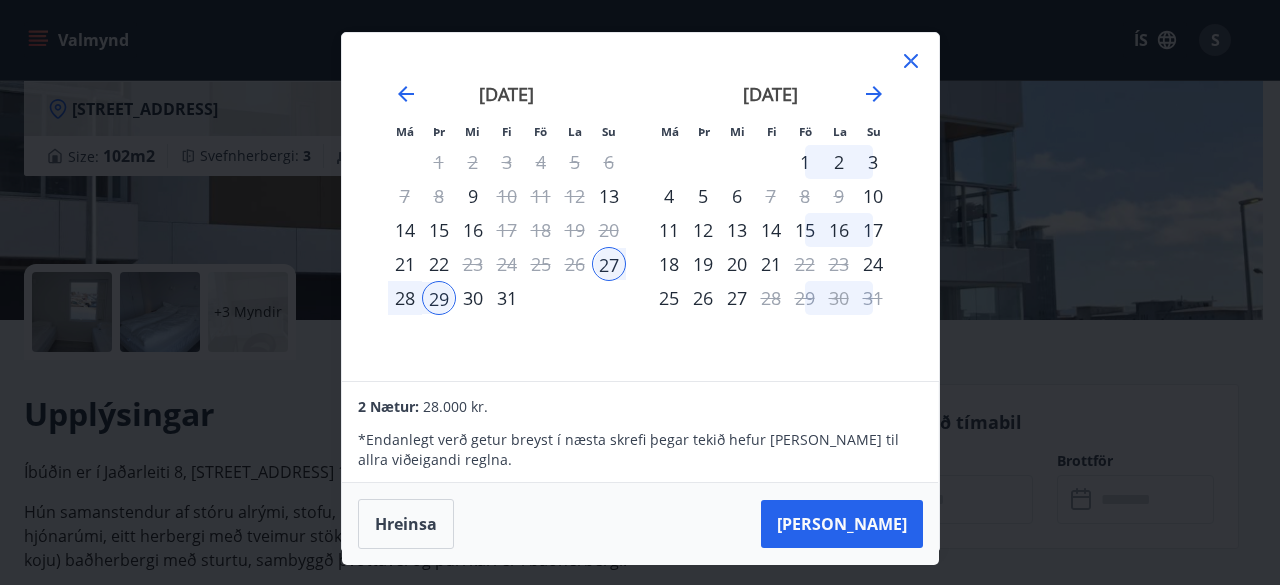 click 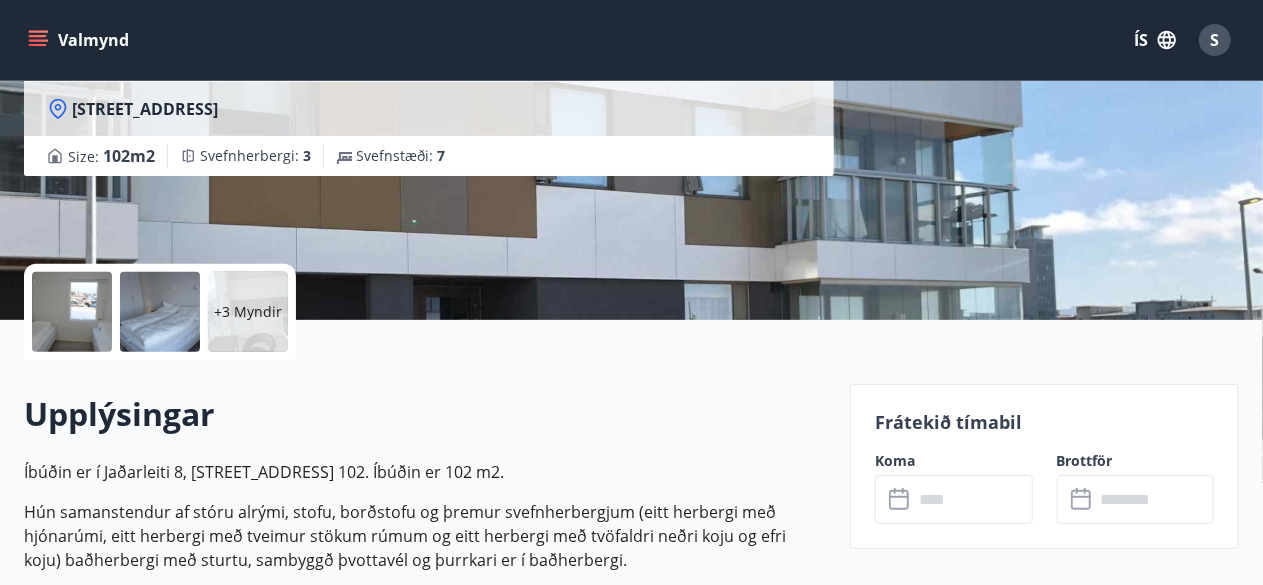 click on "Reykjavík 103 - Jaðarleiti 8 Jaðarleiti 8 - 103 Reykjavík Size : 102 m2 Svefnherbergi : 3 Svefnstæði : 7" at bounding box center (429, 20) 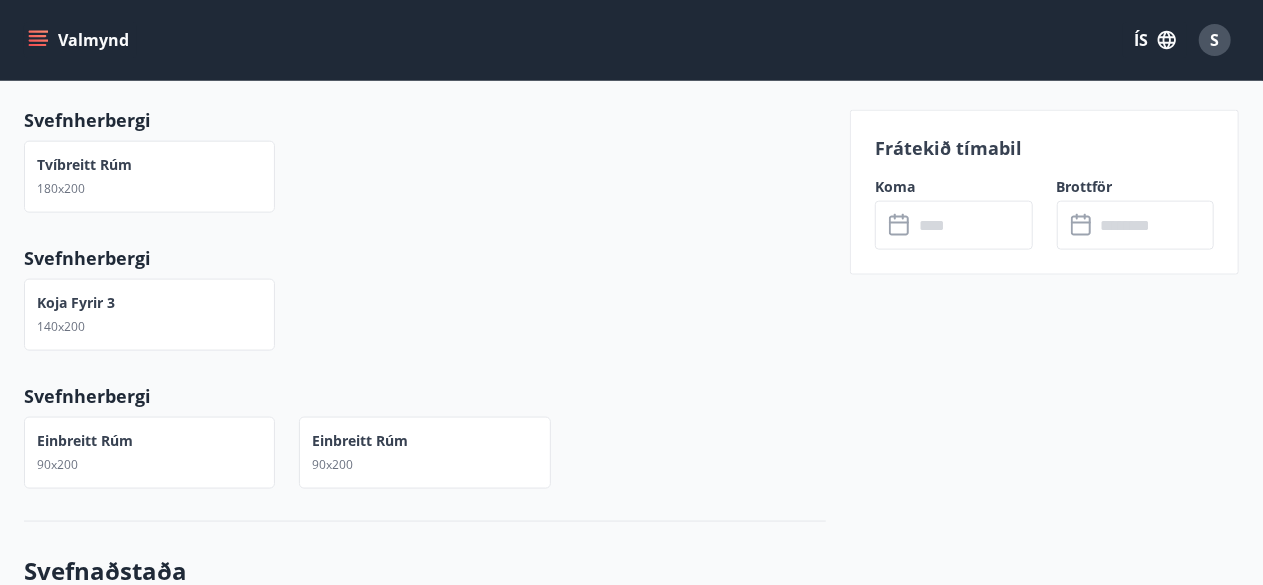 scroll, scrollTop: 1207, scrollLeft: 0, axis: vertical 